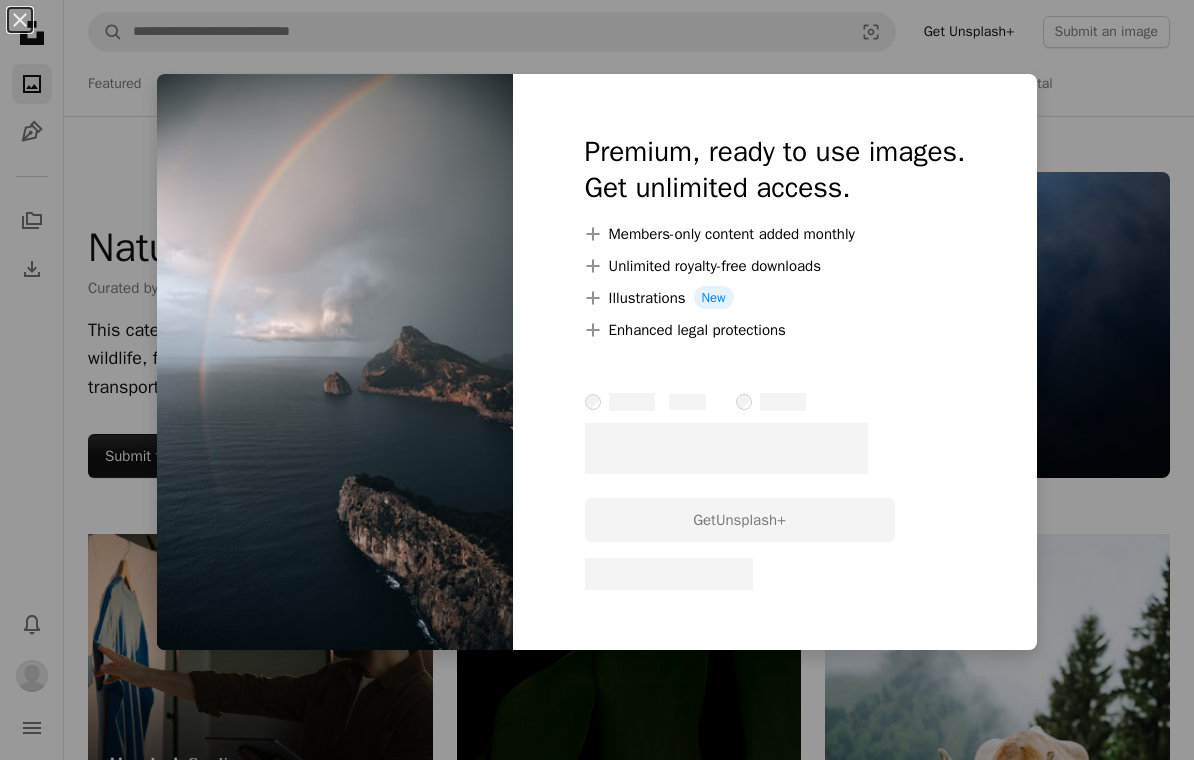 scroll, scrollTop: 8818, scrollLeft: 0, axis: vertical 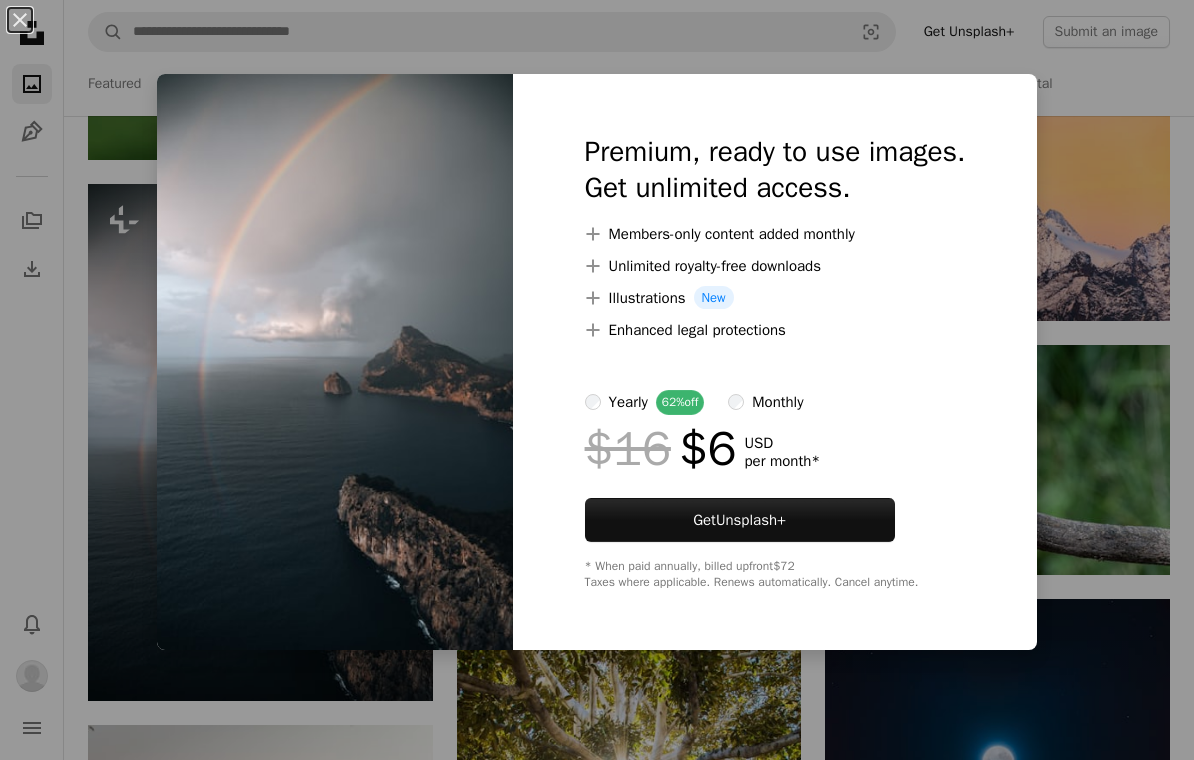 click on "monthly" at bounding box center (777, 402) 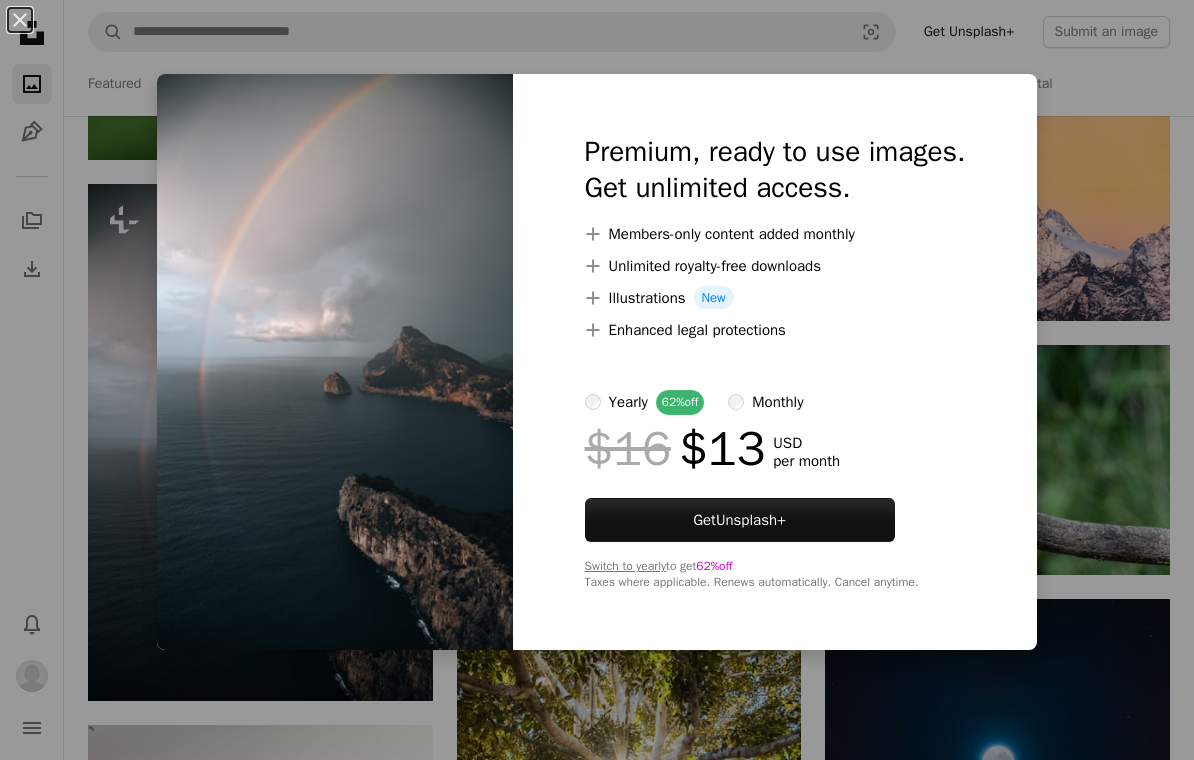 click on "yearly" at bounding box center [628, 402] 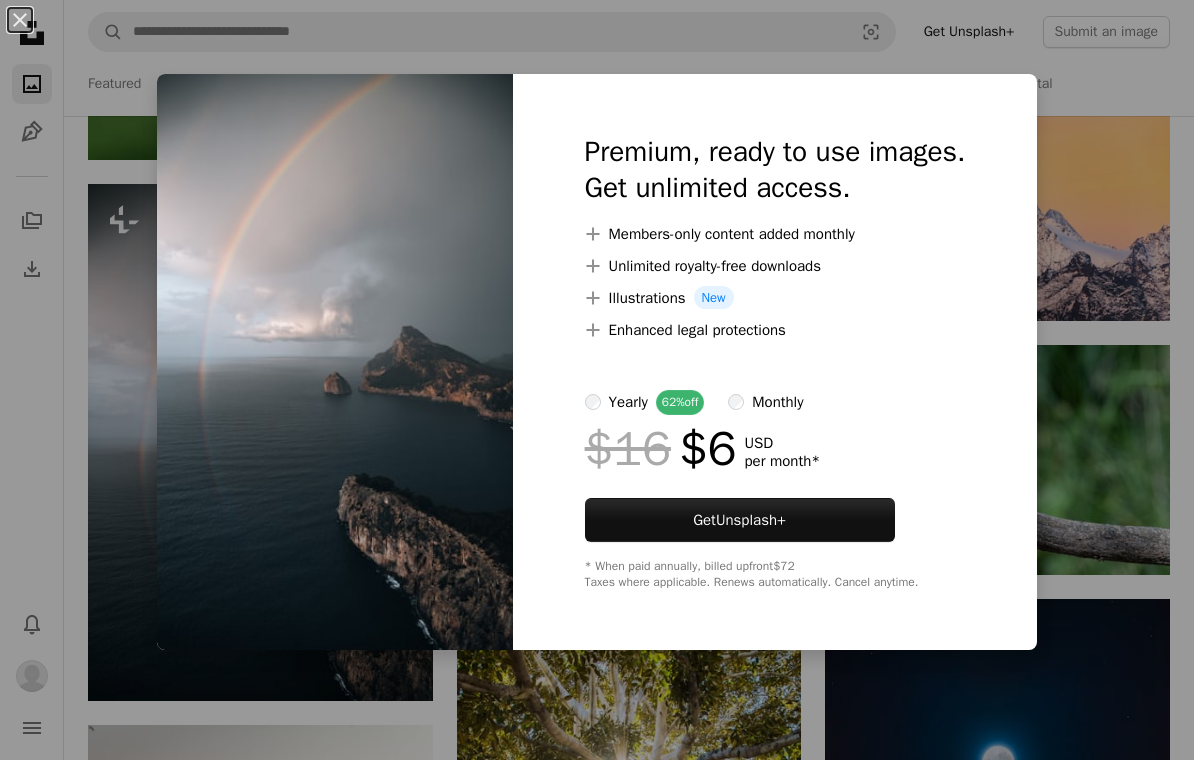 click on "An X shape Premium, ready to use images. Get unlimited access. A plus sign Members-only content added monthly A plus sign Unlimited royalty-free downloads A plus sign Illustrations  New A plus sign Enhanced legal protections yearly 62%  off monthly $16   $6 USD per month * Get  Unsplash+ * When paid annually, billed upfront  $72 Taxes where applicable. Renews automatically. Cancel anytime." at bounding box center [597, 380] 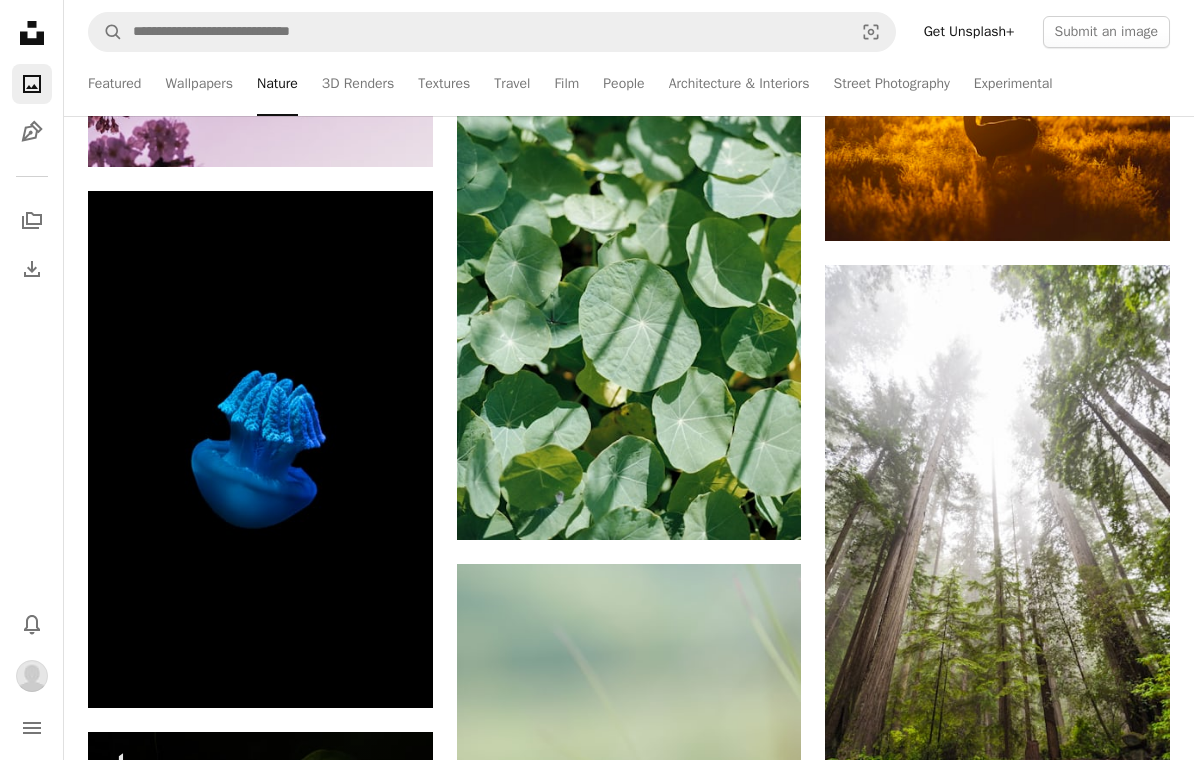 scroll, scrollTop: 12223, scrollLeft: 0, axis: vertical 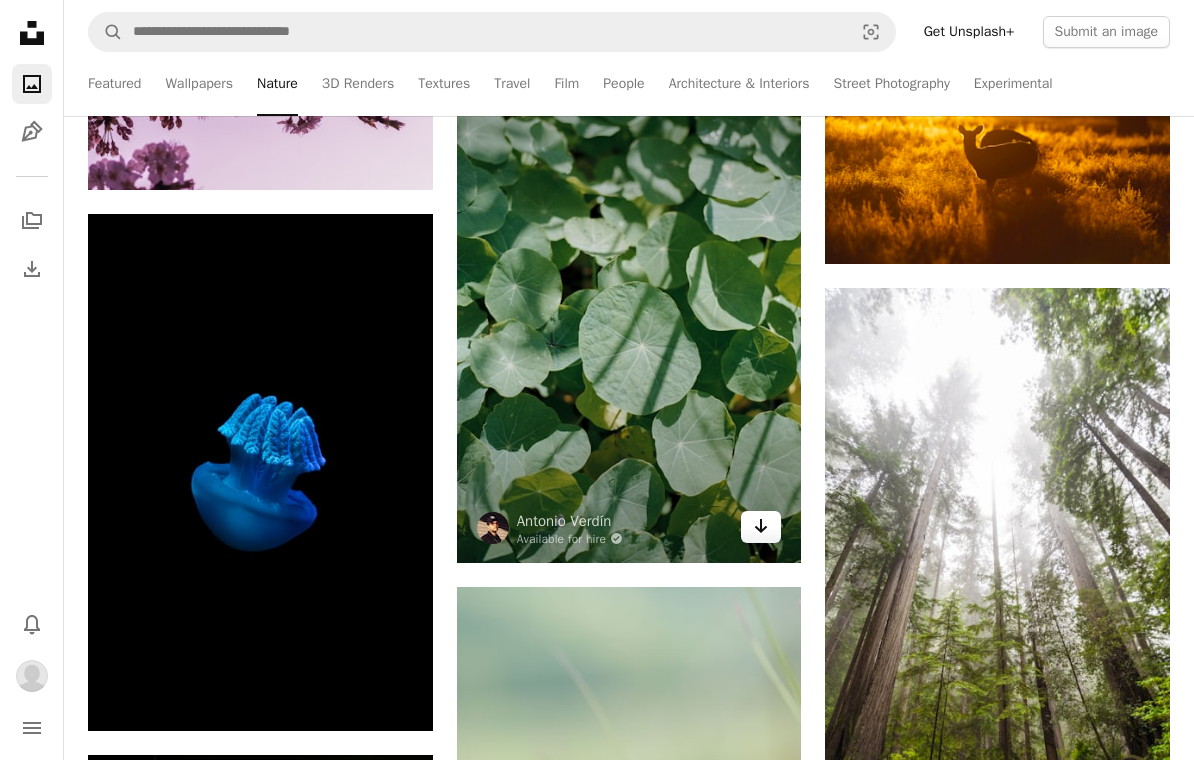click on "Arrow pointing down" 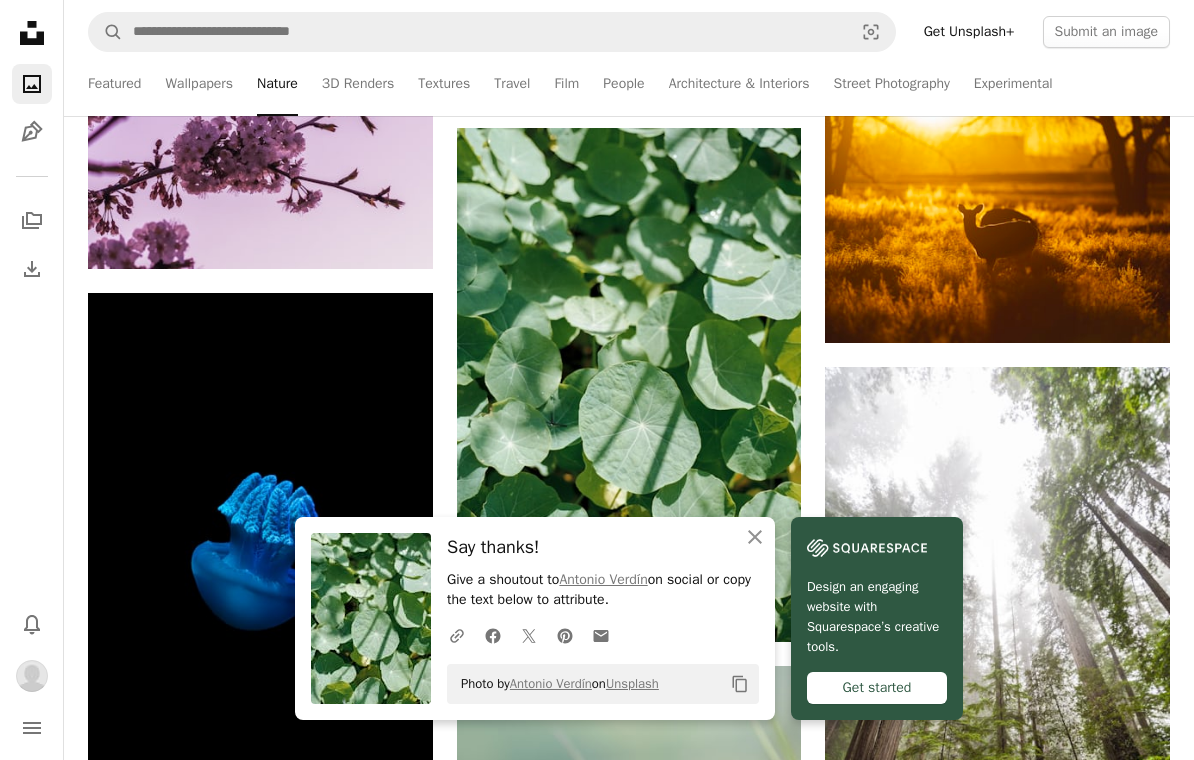 click on "Design an engaging website with Squarespace’s creative tools. Get started" at bounding box center (877, 618) 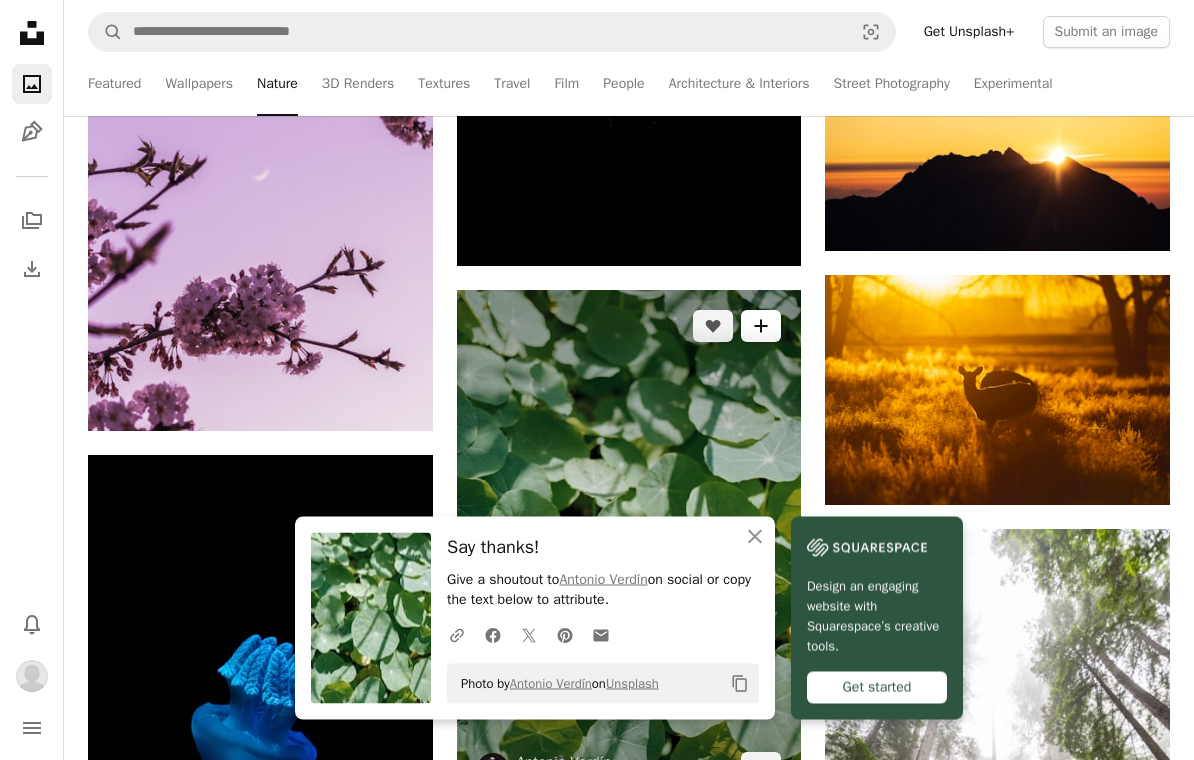 click 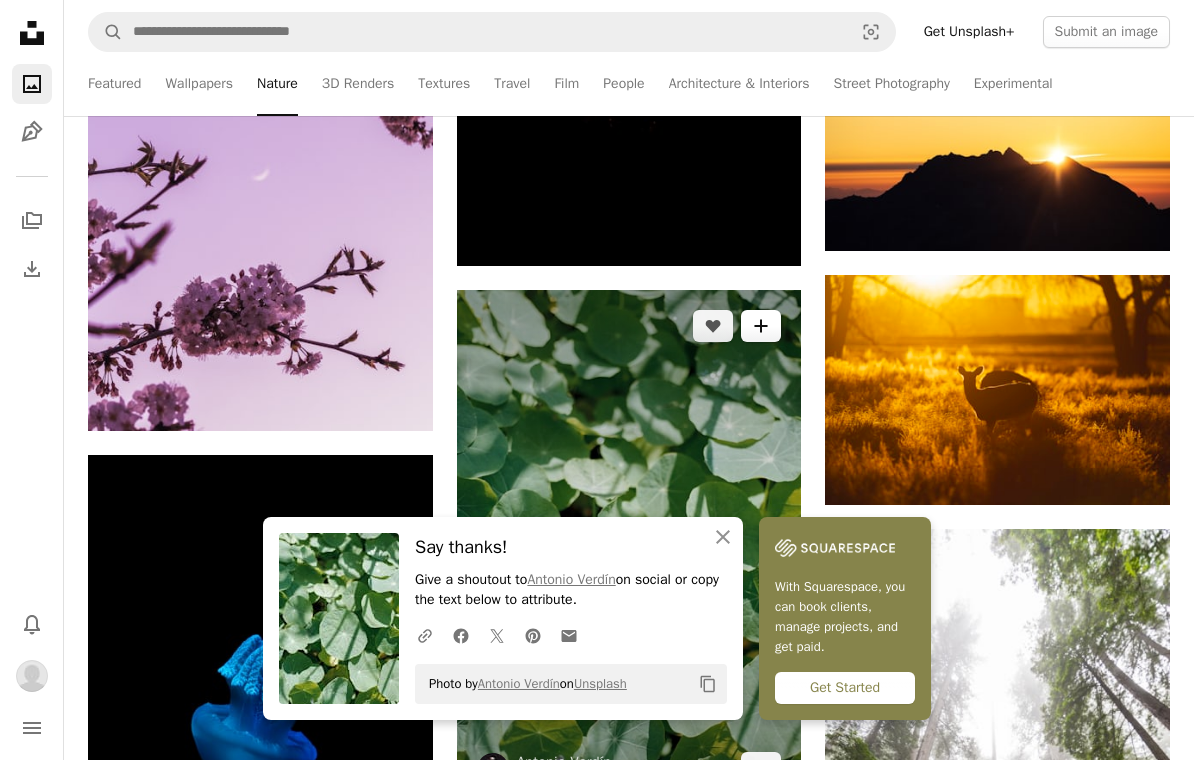 scroll, scrollTop: 281, scrollLeft: 0, axis: vertical 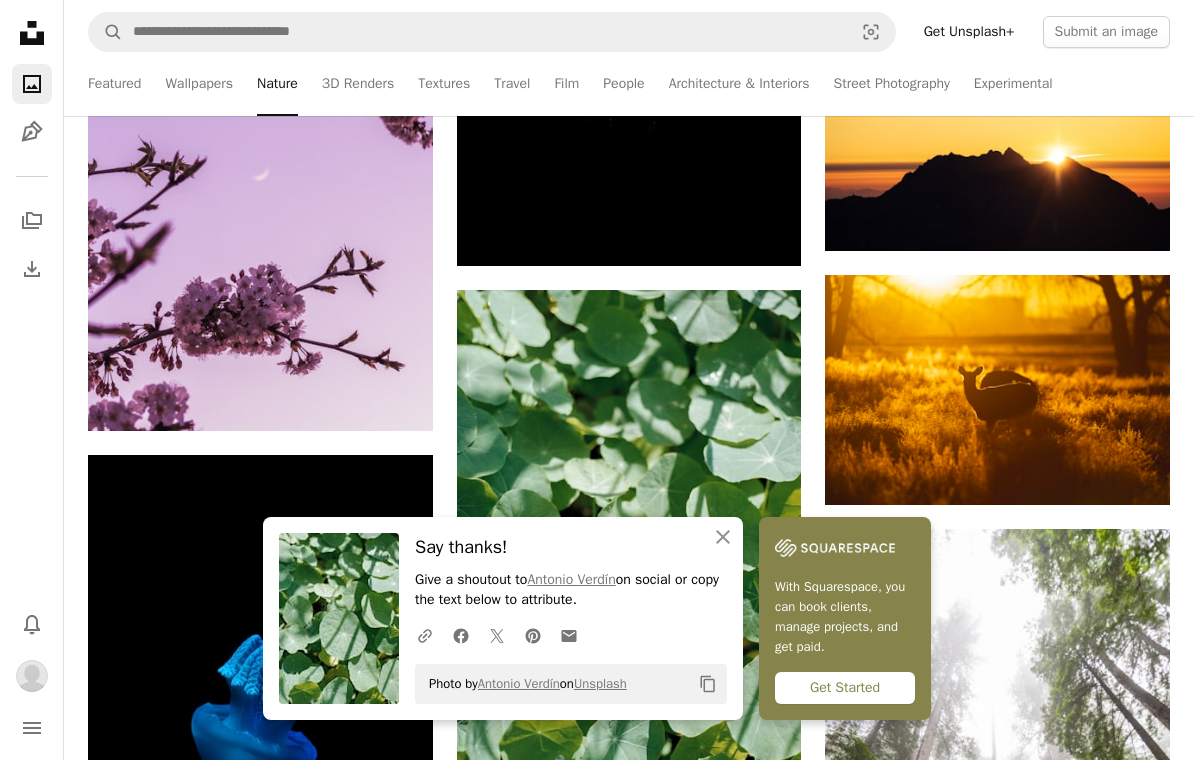 click on "A plus sign" 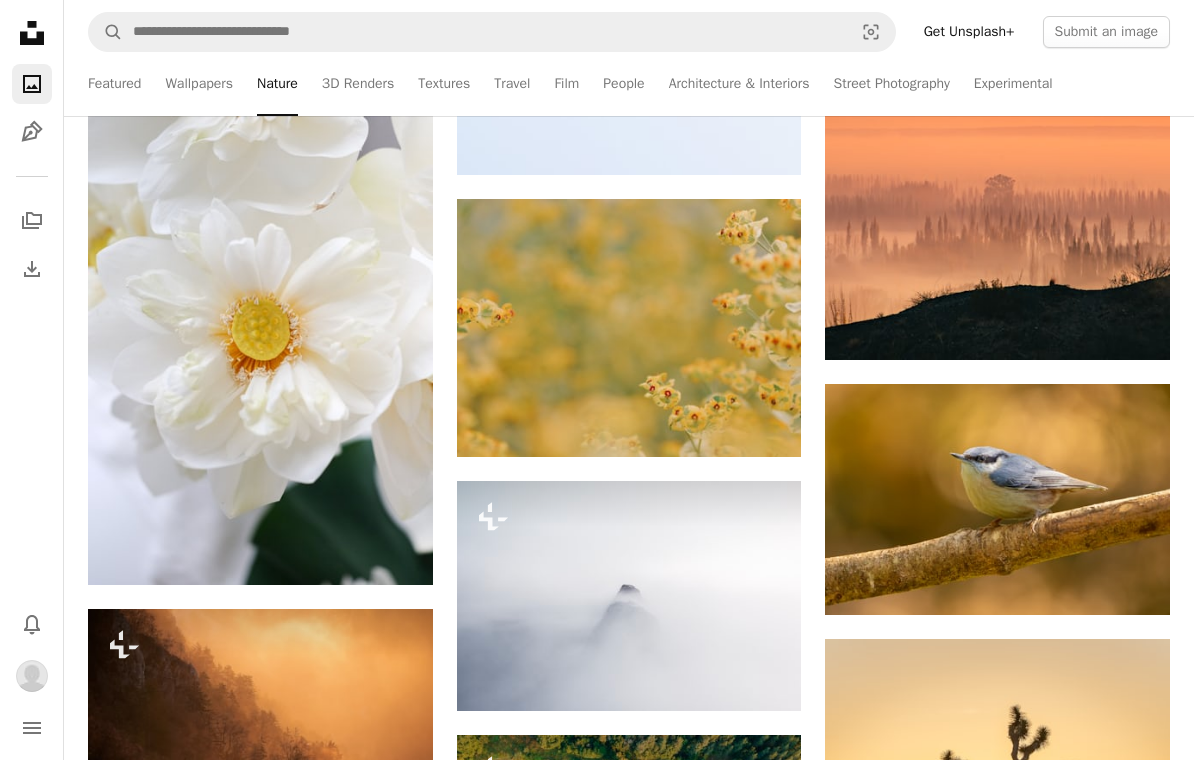 scroll, scrollTop: 14717, scrollLeft: 0, axis: vertical 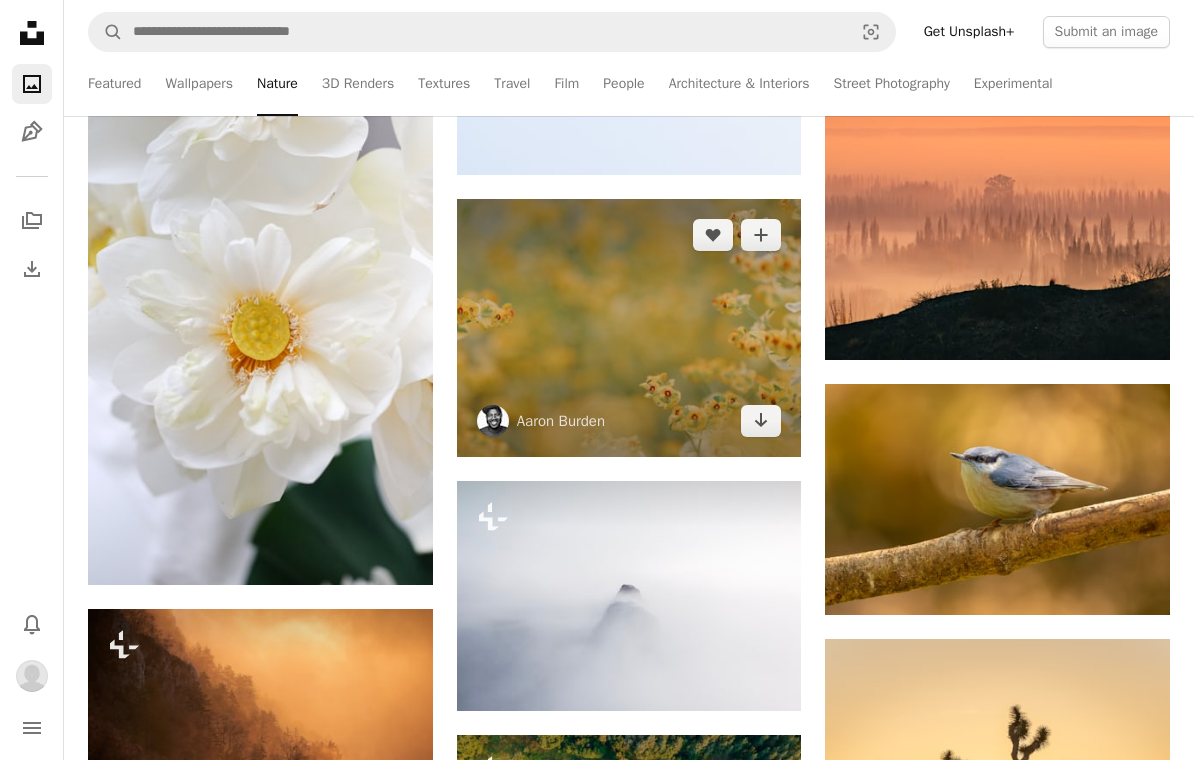 click at bounding box center (629, 328) 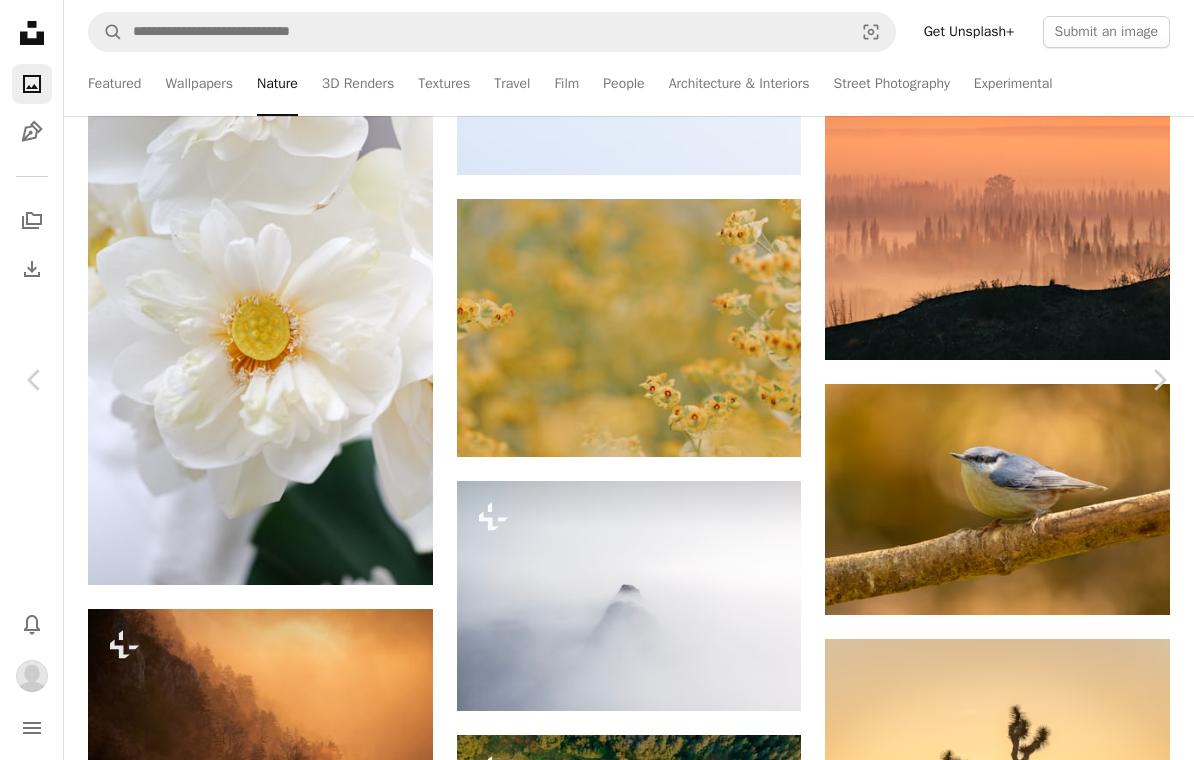 scroll, scrollTop: 472, scrollLeft: 0, axis: vertical 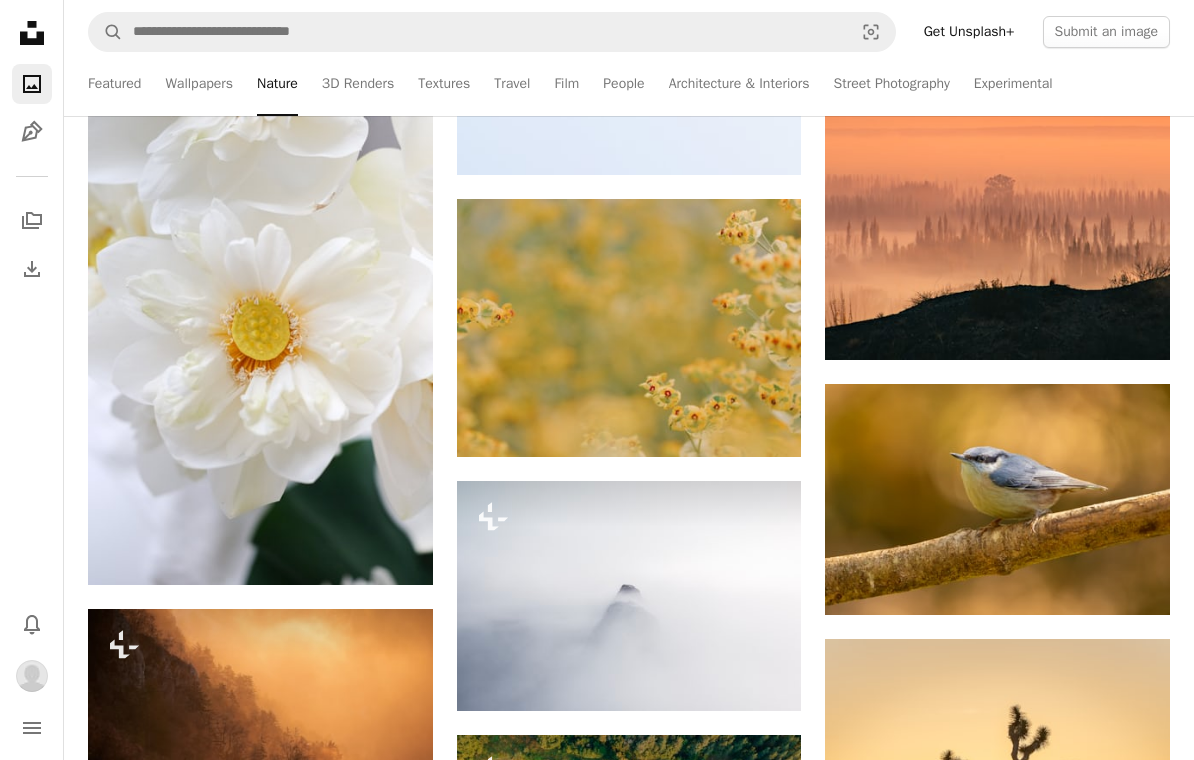 click on "–– ––– ––– – ––– ––– – –– ––– – –––– –– ––– ––– –– ––– –––– –––– ––– –– ––– –––– –––– ––– –– The best in on-brand content creation Learn More Plus sign for Unsplash+ A heart A plus sign [FIRST] [LAST] For Unsplash+ A lock Download A heart A plus sign [FIRST] [LAST] Available for hire A checkmark inside of a circle Arrow pointing down A heart A plus sign [FIRST] Arrow pointing down A heart A plus sign [FIRST] [LAST] Available for hire A checkmark inside of a circle Arrow pointing down Plus sign for Unsplash+ A heart A plus sign [FIRST] [LAST] For Unsplash+ A lock Download A heart A plus sign [FIRST] [LAST] Arrow pointing down A heart A plus sign [FIRST] [LAST] Available for hire A checkmark inside of a circle Arrow pointing down A heart A plus sign [FIRST] [LAST] Arrow pointing down A heart A plus sign [CITY], [COUNTRY] Arrow pointing down Cj" at bounding box center (629, -5038) 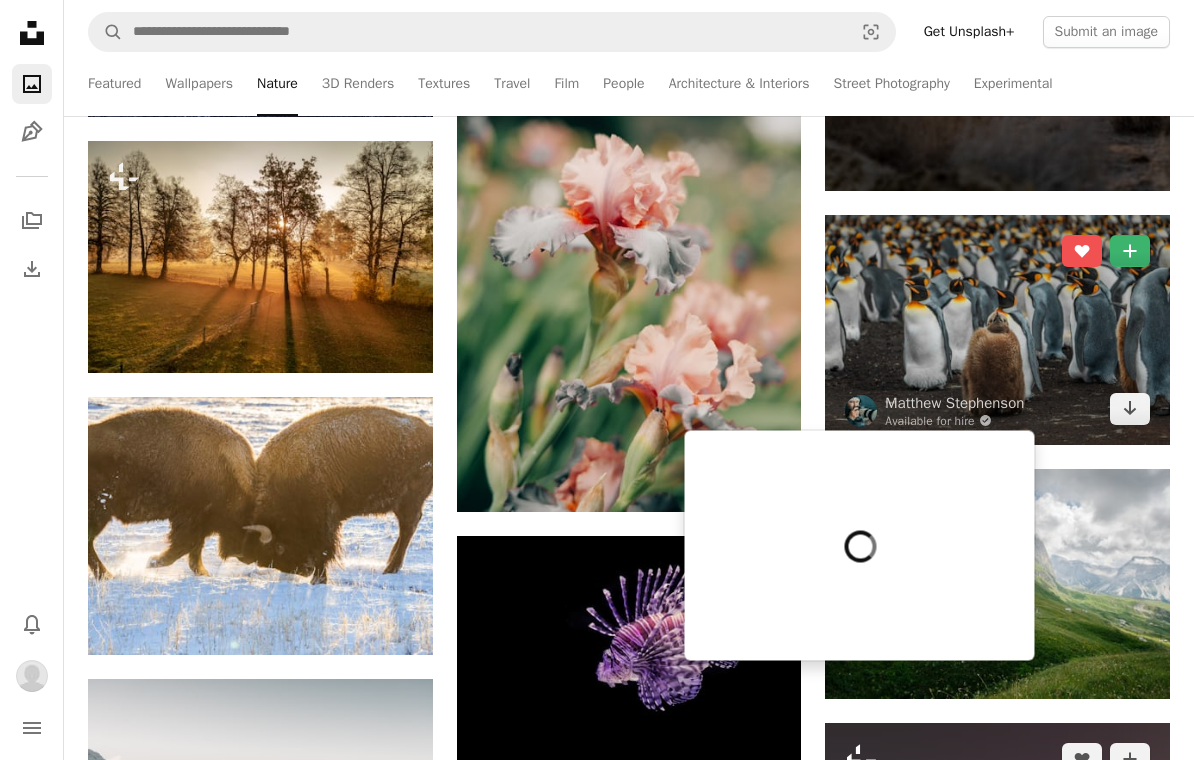 scroll, scrollTop: 16031, scrollLeft: 0, axis: vertical 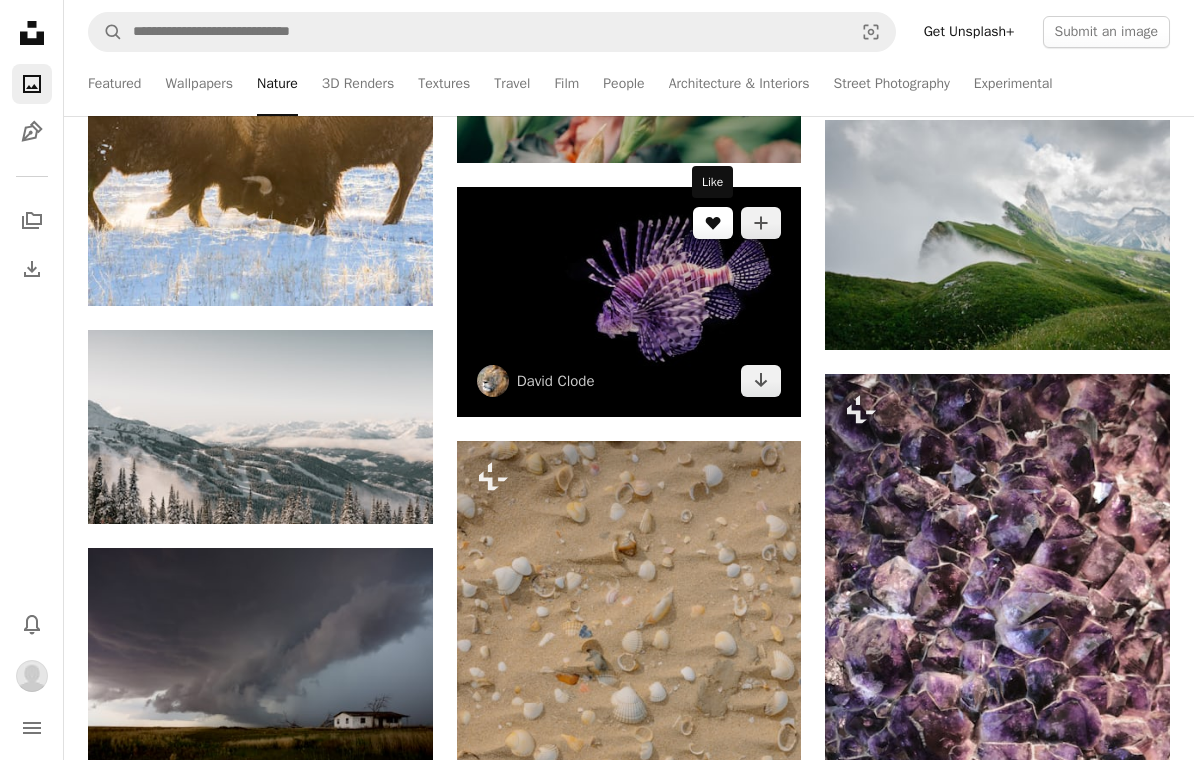 click on "A heart" 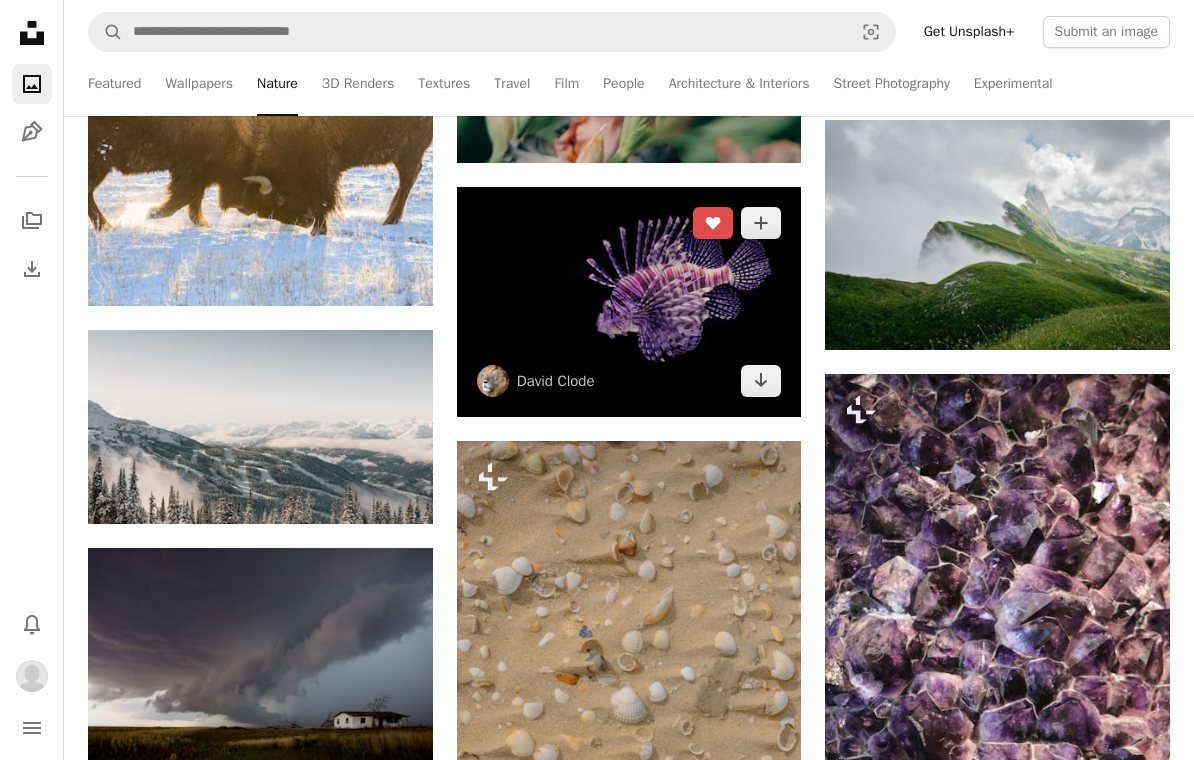 click on "A heart" 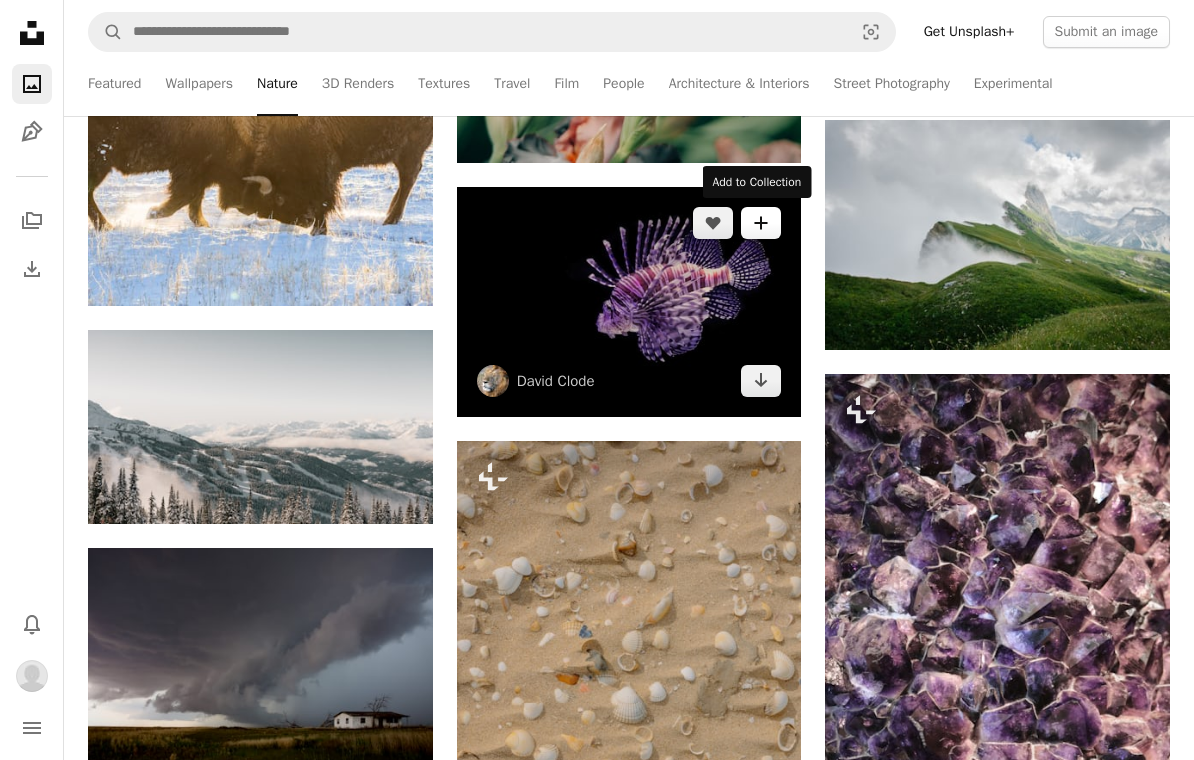 click on "A plus sign" at bounding box center [761, 223] 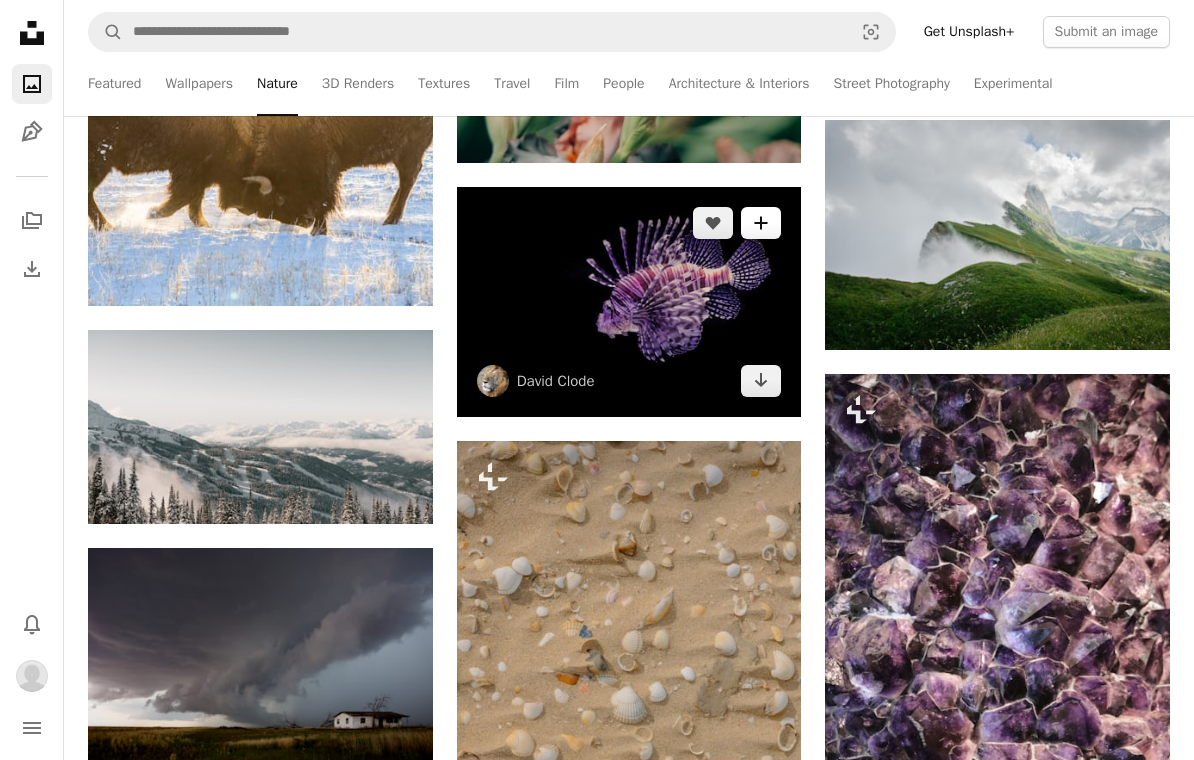 click on "A plus sign" at bounding box center (761, 223) 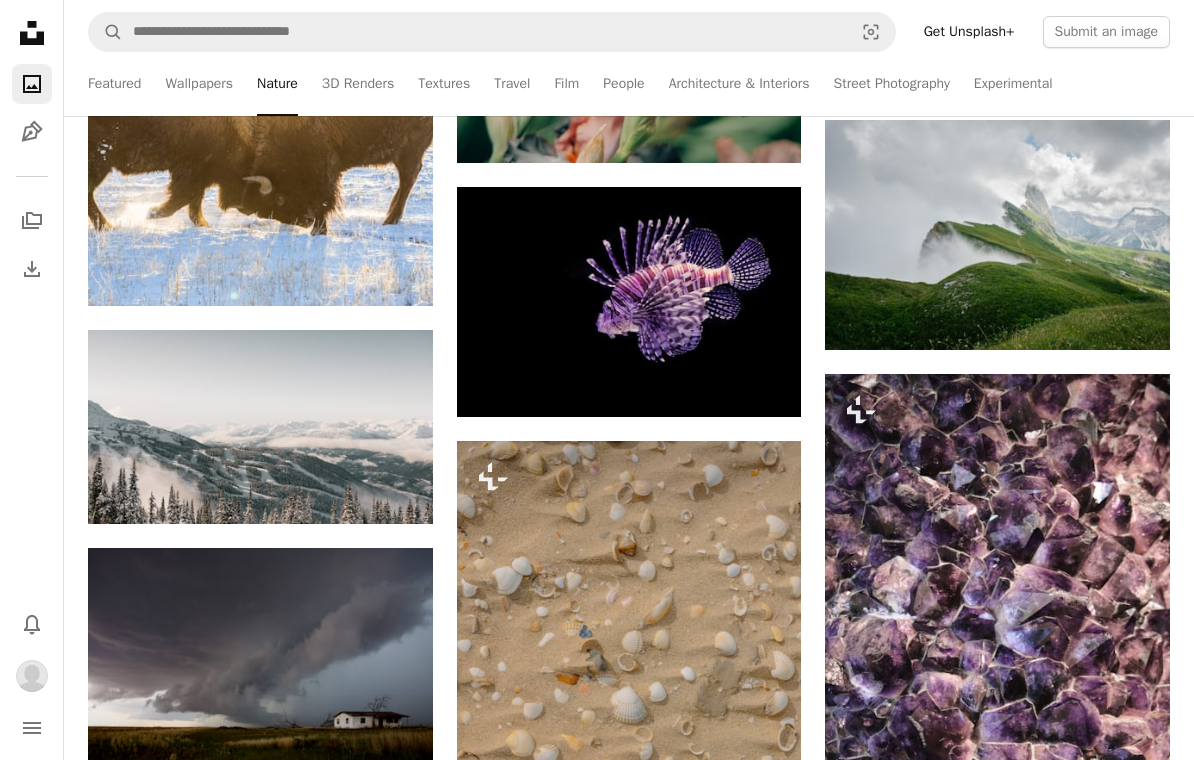 click on "14 photos" at bounding box center (763, 4521) 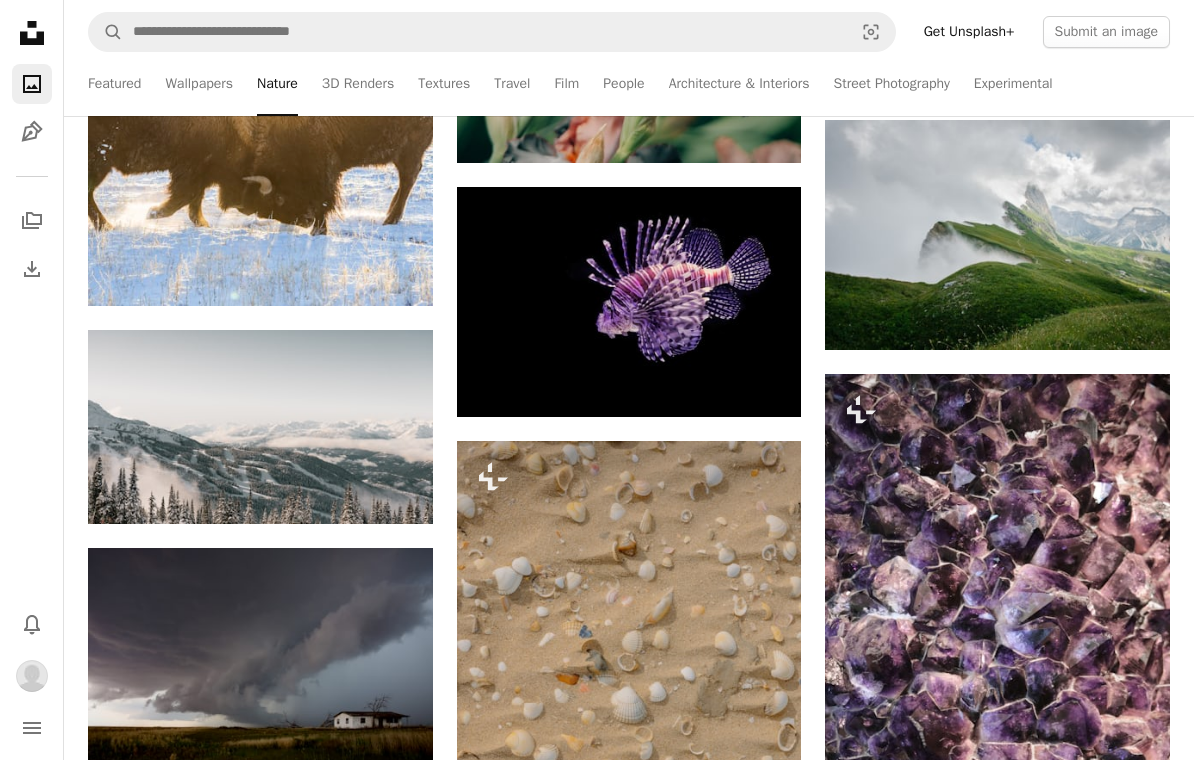 click on "–– ––– ––– – ––– ––– – –– ––– – –––– –– ––– ––– –– ––– –––– –––– ––– –– ––– –––– –––– ––– –– The best in on-brand content creation Learn More Plus sign for Unsplash+ A heart A plus sign [FIRST] [LAST] For Unsplash+ A lock Download A heart A plus sign [FIRST] [LAST] Available for hire A checkmark inside of a circle Arrow pointing down A heart A plus sign [FIRST] Arrow pointing down A heart A plus sign [FIRST] [LAST] Available for hire A checkmark inside of a circle Arrow pointing down Plus sign for Unsplash+ A heart A plus sign [FIRST] [LAST] For Unsplash+ A lock Download A heart A plus sign [FIRST] [LAST] Arrow pointing down A heart A plus sign [FIRST] [LAST] Available for hire A checkmark inside of a circle Arrow pointing down A heart A plus sign [FIRST] [LAST] Arrow pointing down A heart A plus sign [CITY], [COUNTRY] Arrow pointing down Cj" at bounding box center [629, -5684] 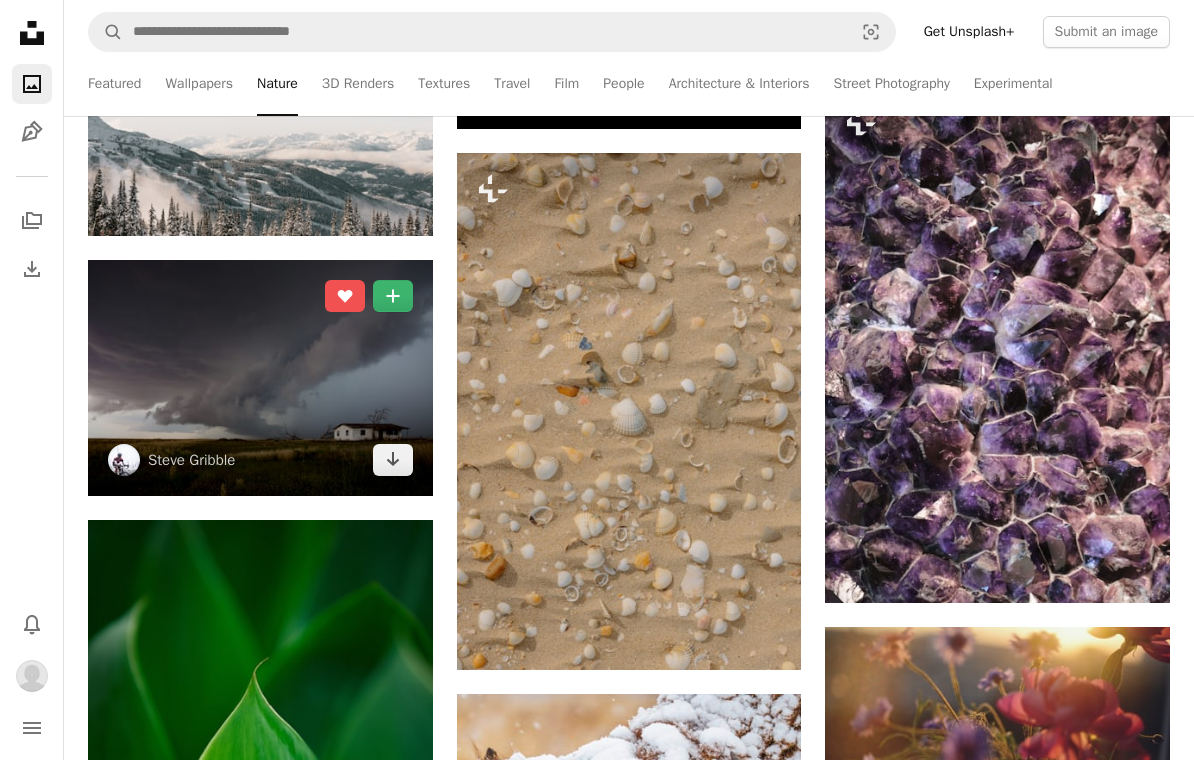 scroll, scrollTop: 16319, scrollLeft: 0, axis: vertical 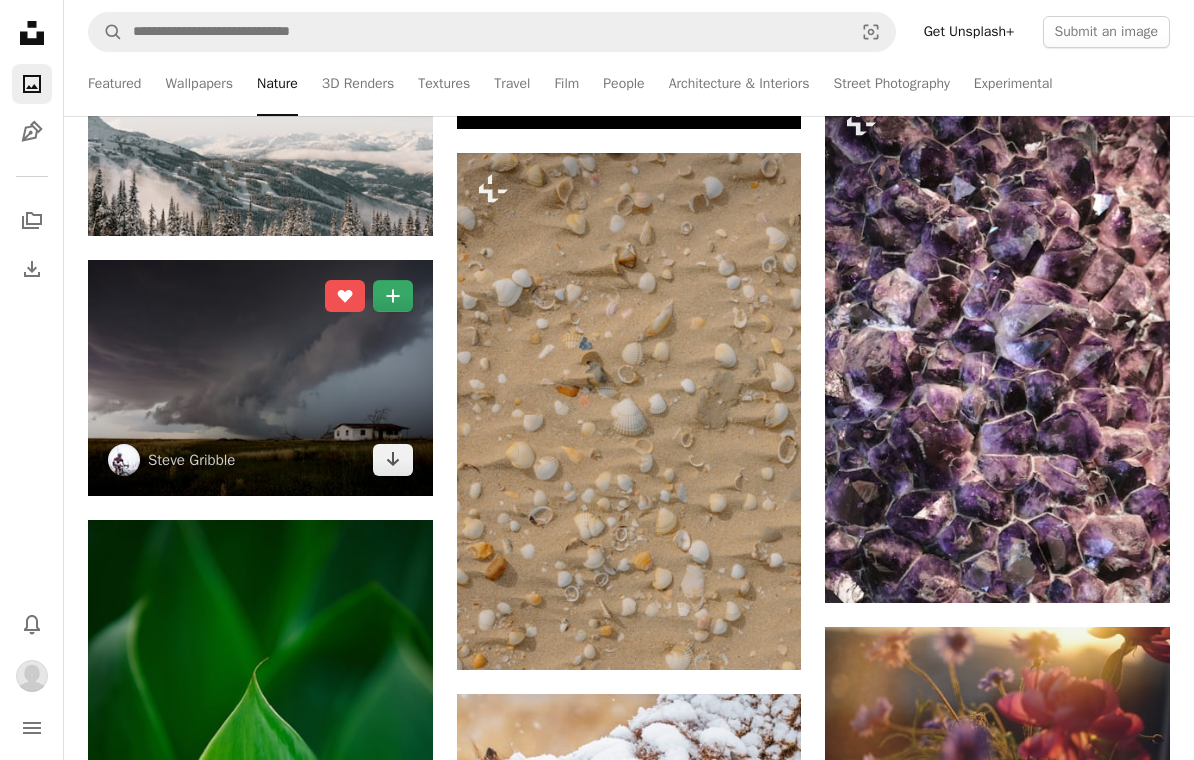 click 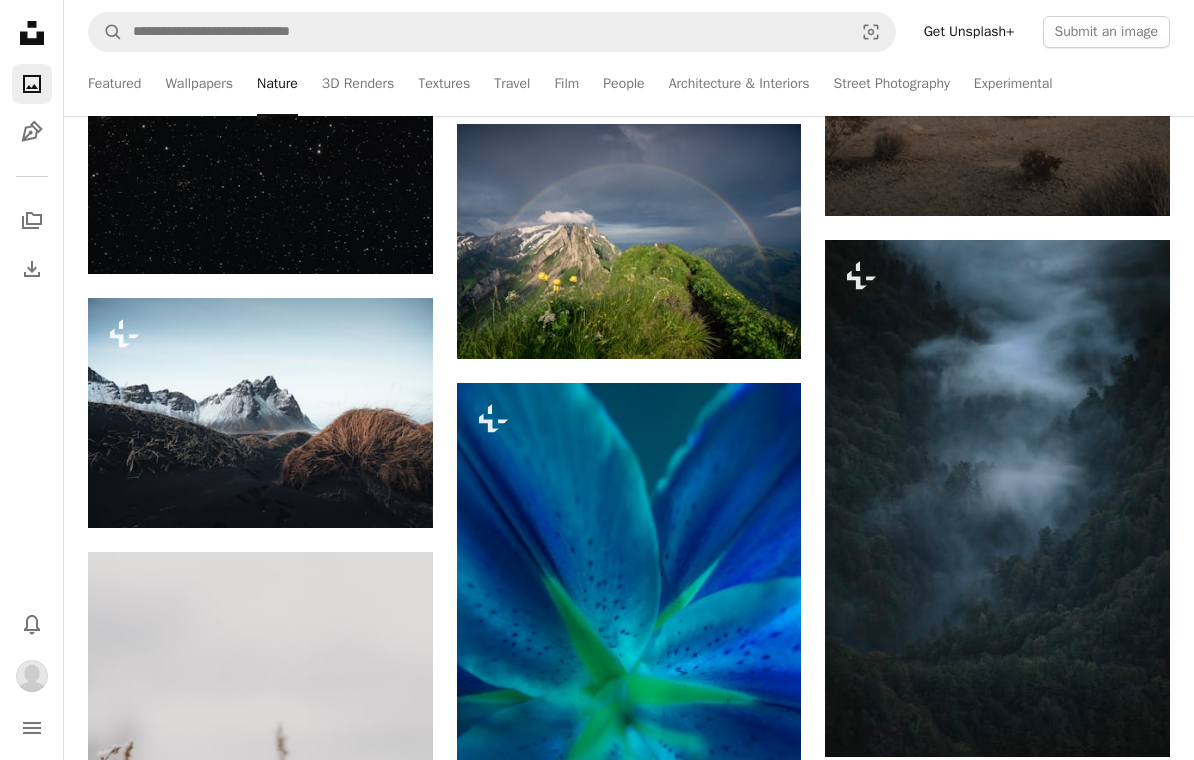 scroll, scrollTop: 18483, scrollLeft: 0, axis: vertical 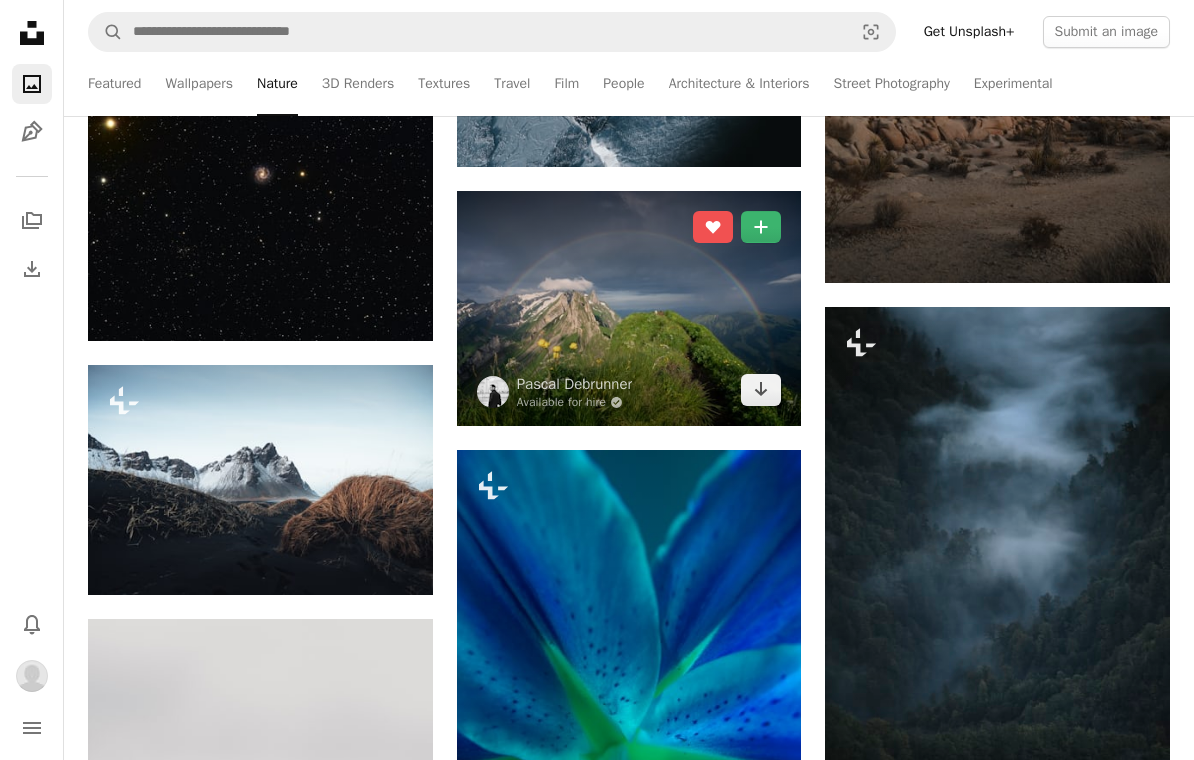 click at bounding box center [629, 308] 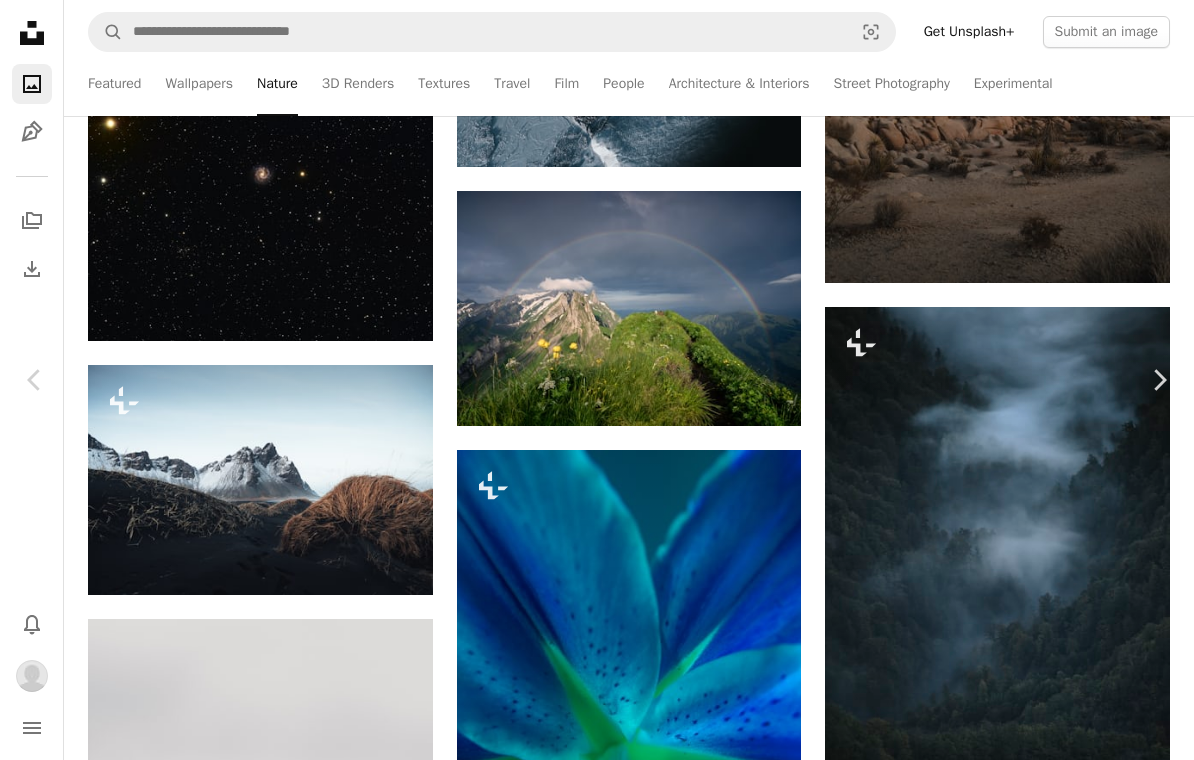 click at bounding box center [589, 4661] 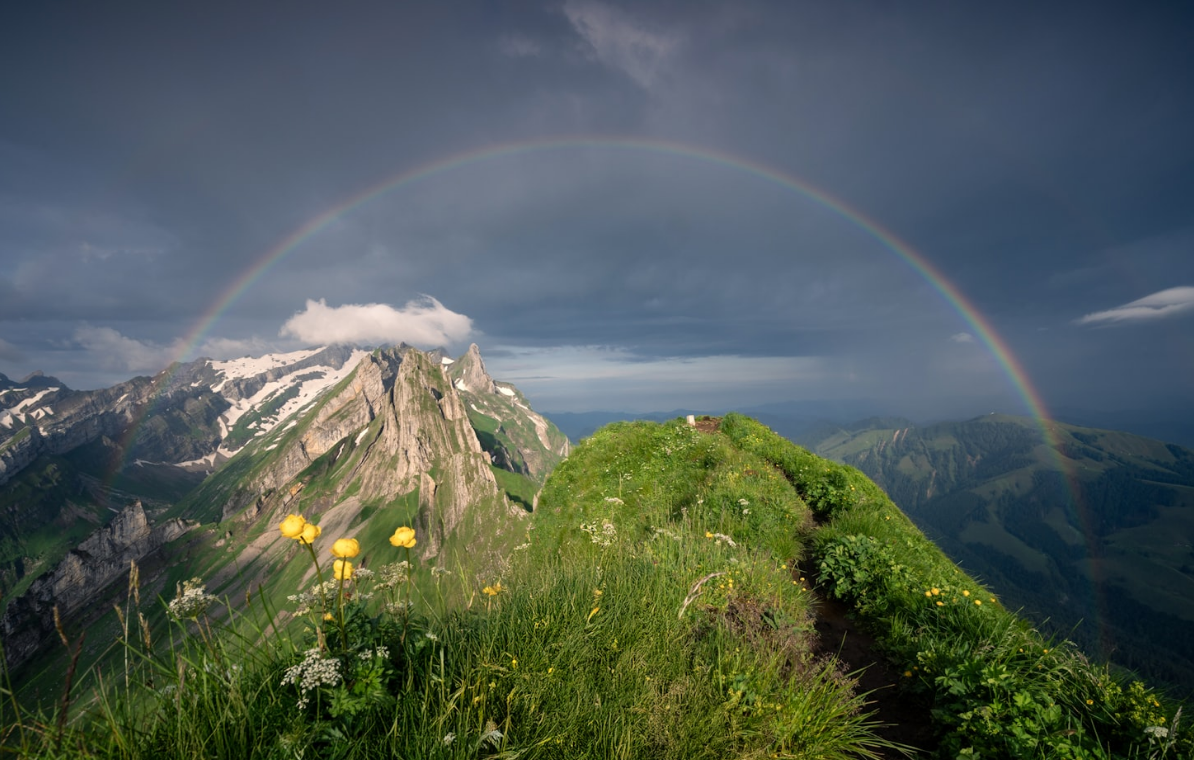 scroll, scrollTop: 28, scrollLeft: 0, axis: vertical 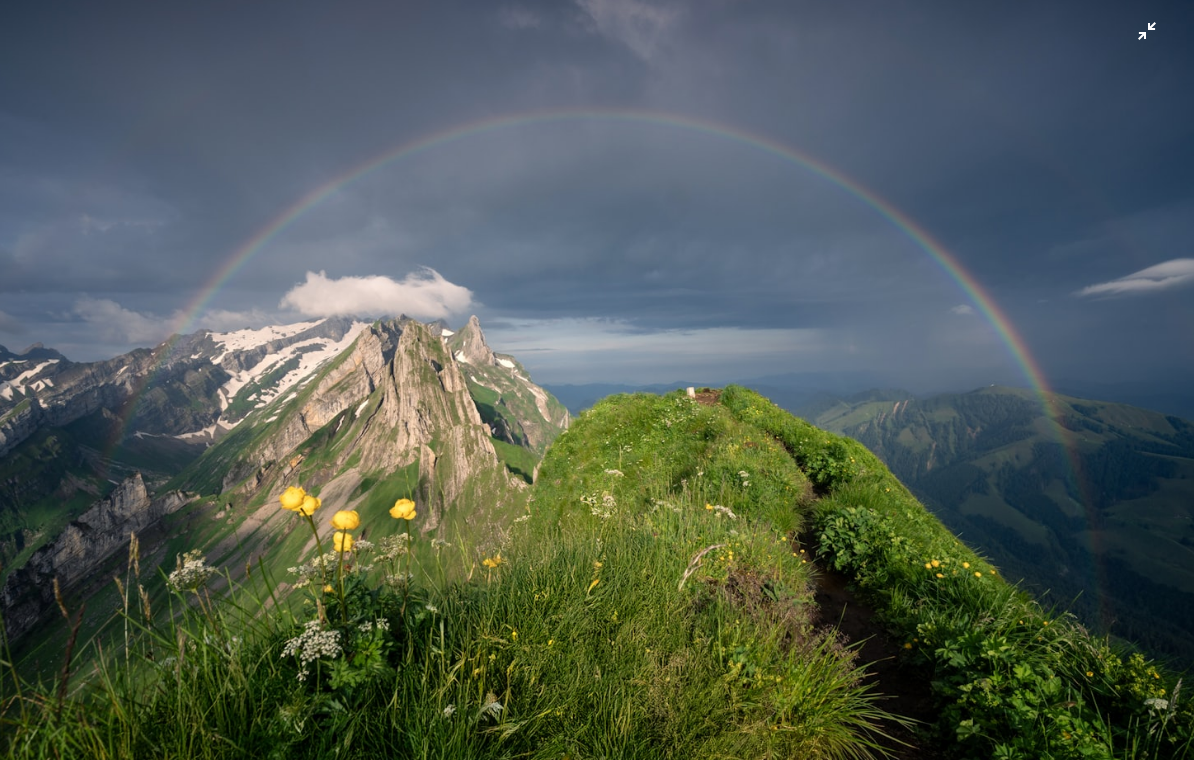 click at bounding box center (597, 379) 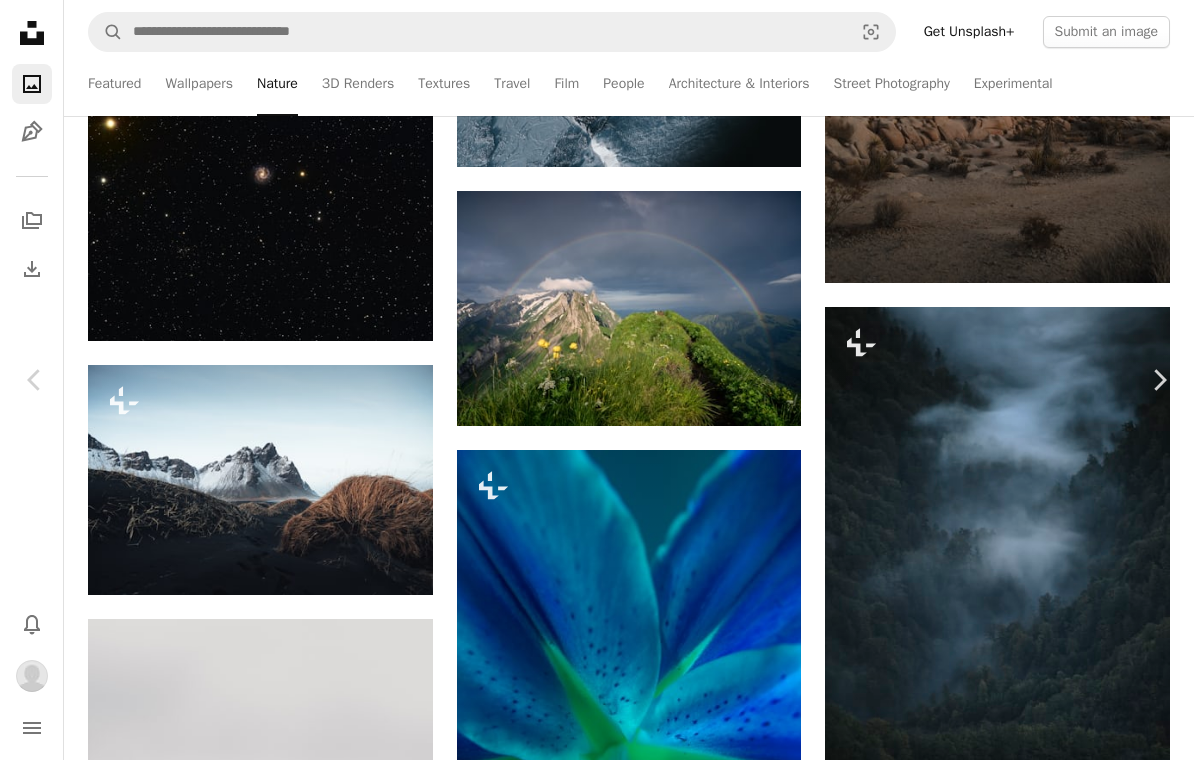 click on "An X shape Chevron left Chevron right [FIRST] [LAST] Available for hire A checkmark inside of a circle A heart A plus sign Download Chevron down Zoom in Views 2,037,119 Downloads 32,047 Featured in Wallpapers , Nature , Travel A forward-right arrow Share Info icon Info More Actions Dawn finds you stumbling up slick rock, headlamp slicing drizzle. The forecast—“changeable”—is landscape‑speak for likely disappointment. Most trips end in flat light, aching fingers, empty cards, and promises to sleep in next time. But sometimes the mountain rewrites everything. Just as you shoulder the pack to leave, wind tears the cloud curtain, a spear of sun ignites the jagged peaks, snowfields blaze, and a sudden rainbow crowns the ridge. Shutter clicks chase heartbeats; fatigue dissolves. Moments like this justify every soggy, silent climb. Read more A map marker [CITY], [COUNTRY] Calendar outlined Published on May 23, 2025 Safety Free to use under the Unsplash License mountains [CITY] hiking rainbow view alps" at bounding box center [597, 4661] 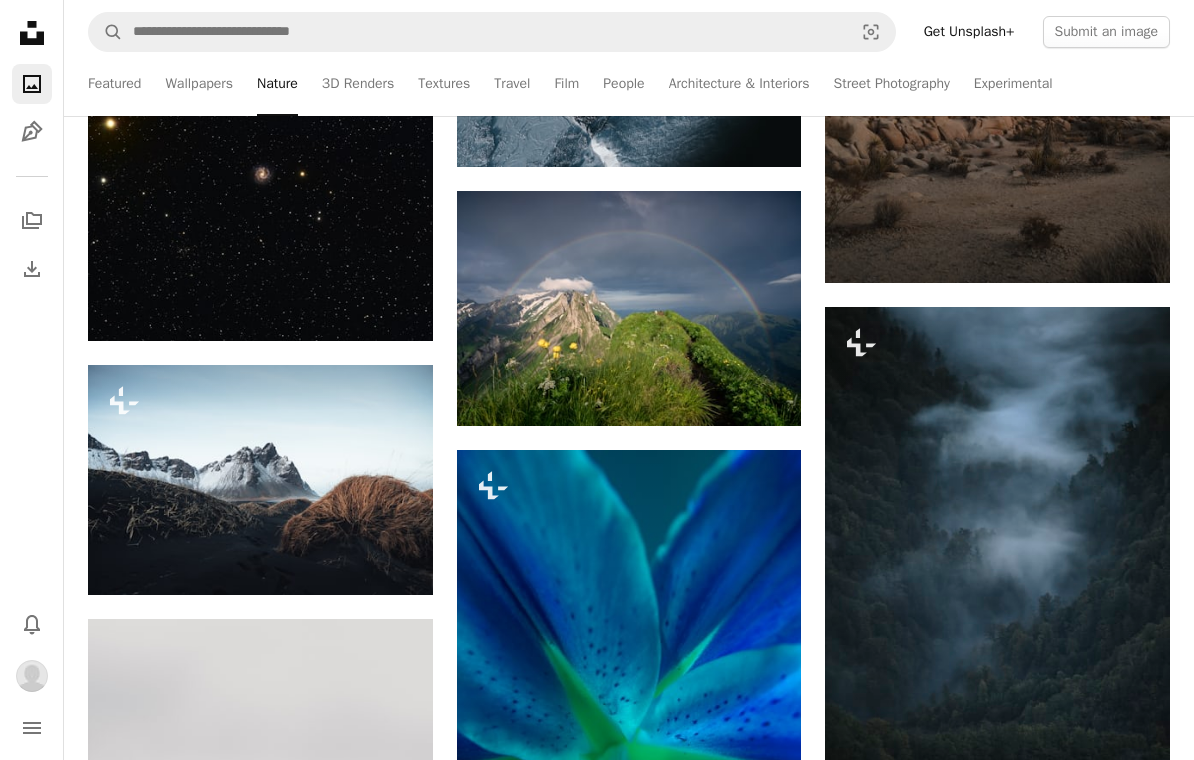 click on "An X shape Add to Collection Create a new collection A checkmark A minus sign 2 photos A lock My first collection A checkmark A plus sign 15 photos Animals A checkmark A plus sign 2 photos Flowers A checkmark A plus sign 18 photos Moutains A checkmark A plus sign 3 photos Street Photograph A checkmark A plus sign 1 photo A lock Stars Sky A checkmark A plus sign 32 photos XinJiang, [COUNTRY] A checkmark A plus sign 1 photo Portrait Photograph A checkmark A plus sign 9 photos Desert A checkmark A plus sign 3 photos City Create new collection Name 60 Description  (optional) 250 Make collection private A lock Cancel Create collection" at bounding box center (597, 4661) 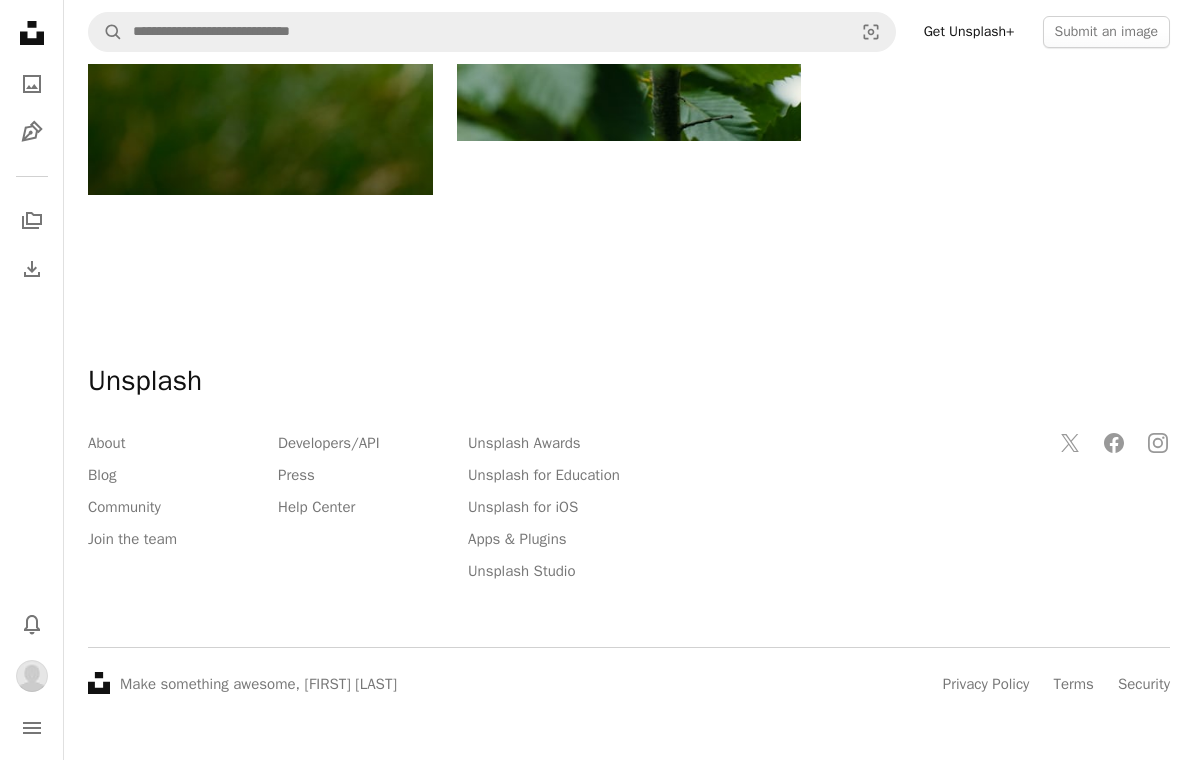 scroll, scrollTop: 0, scrollLeft: 0, axis: both 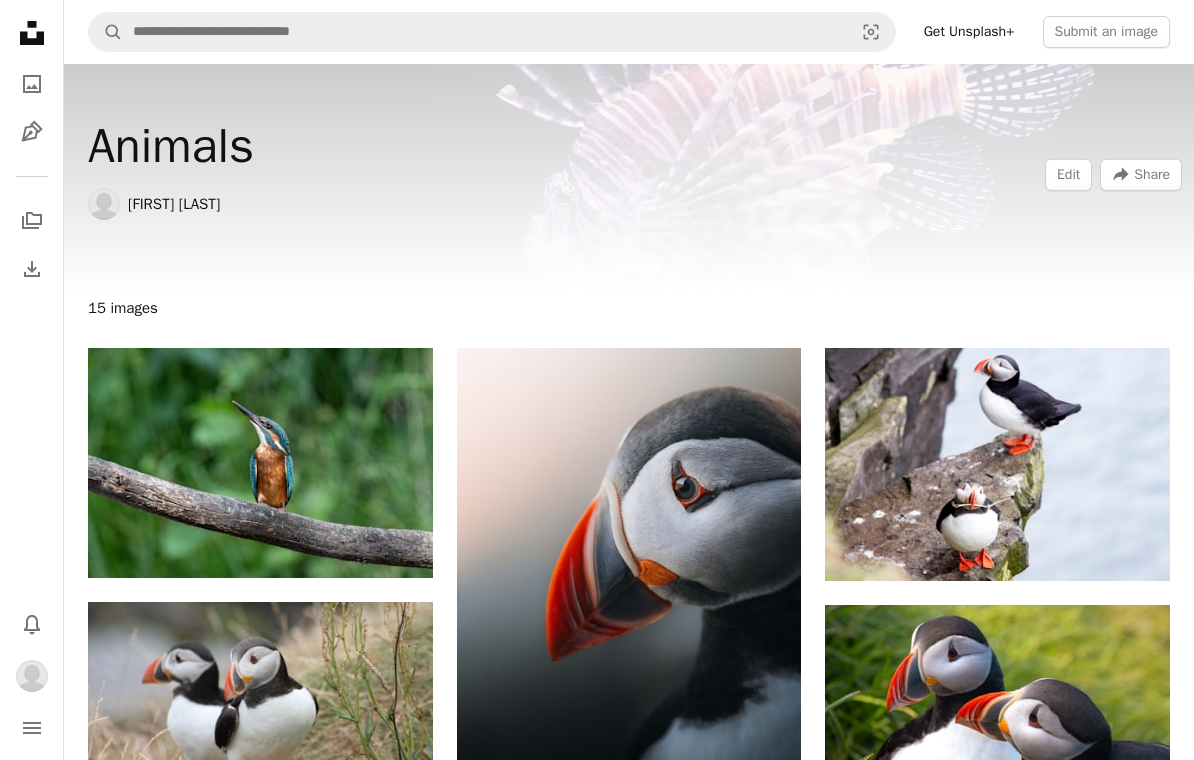 click on "Unsplash logo Unsplash Home" 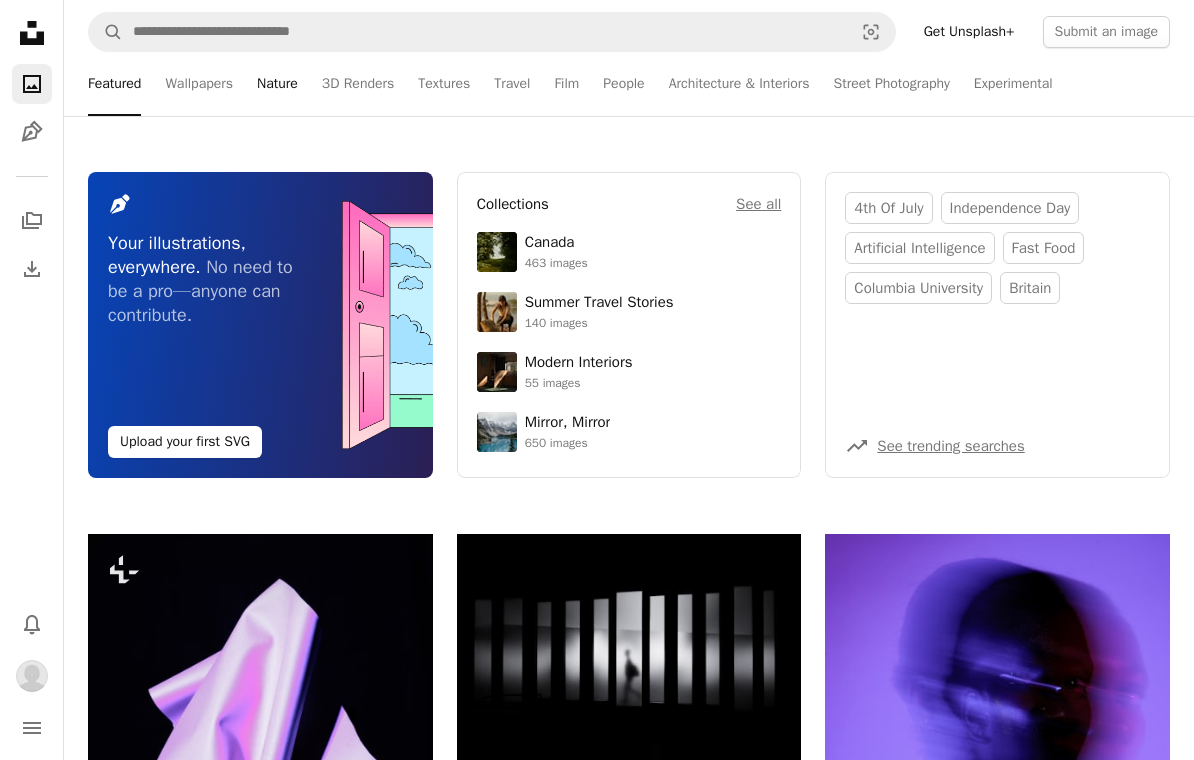 click on "Nature" at bounding box center [277, 84] 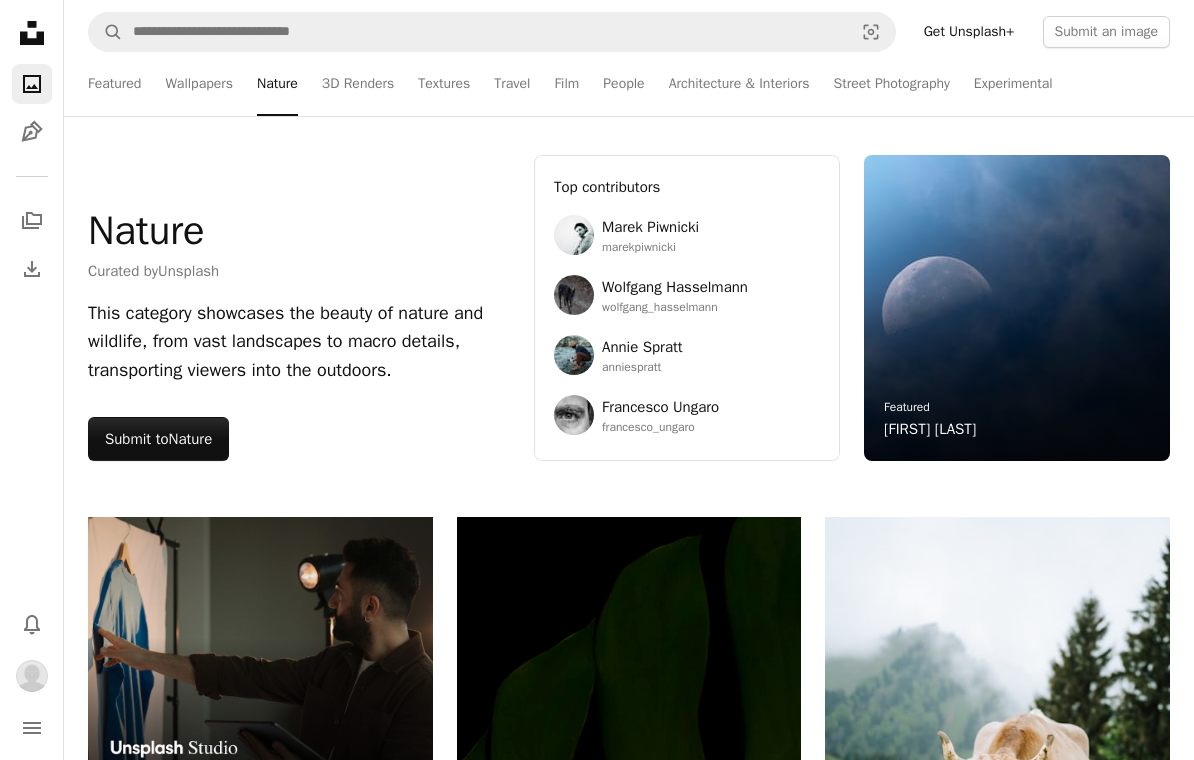 scroll, scrollTop: 17, scrollLeft: 0, axis: vertical 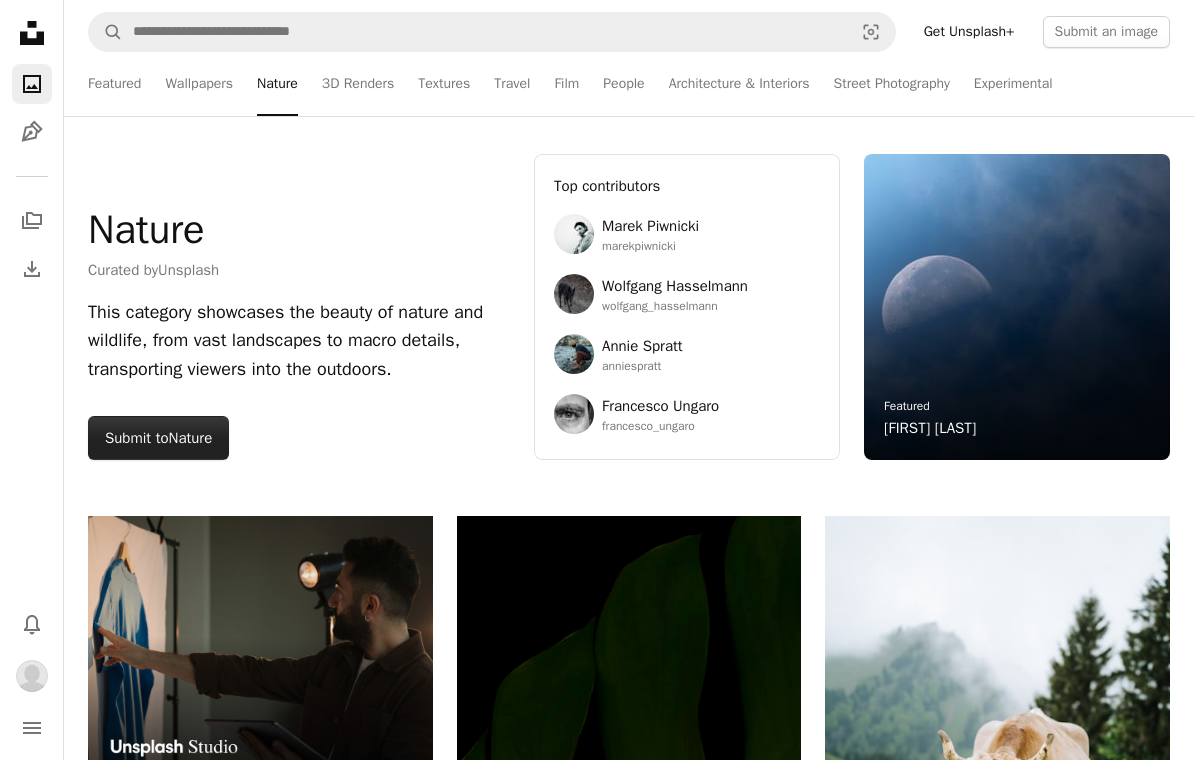 click on "Submit to  Nature" at bounding box center [158, 439] 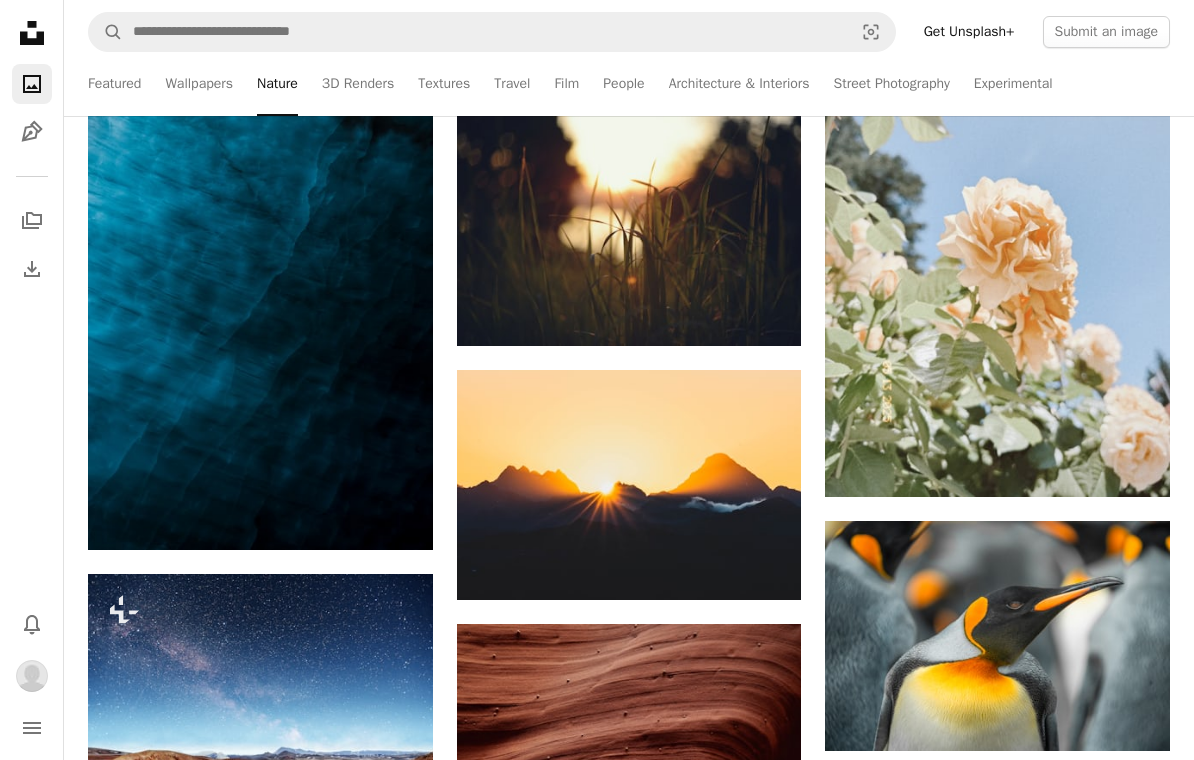 scroll, scrollTop: 25177, scrollLeft: 0, axis: vertical 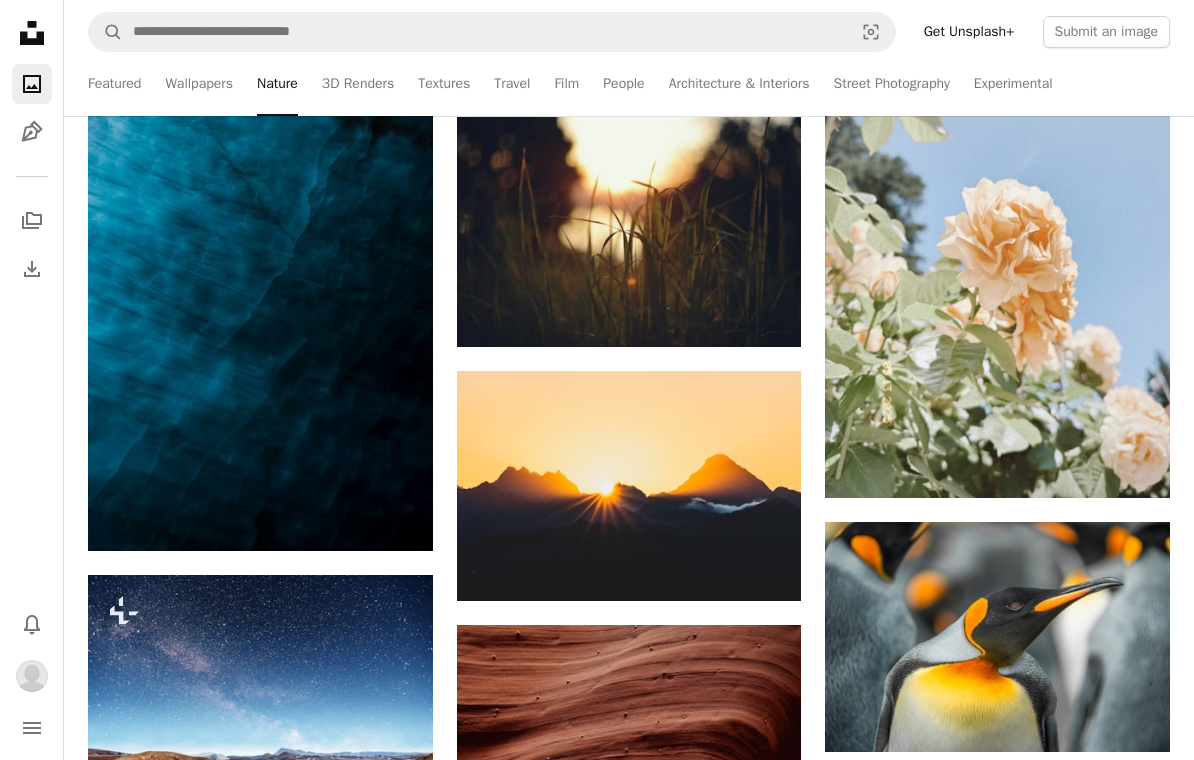 click on "Unsplash logo Unsplash Home A photo Pen Tool A stack of folders Download Photos Chevron down Bell navigation menu A magnifying glass Visual search Get Unsplash+ Submit an image Featured Featured Wallpapers Nature 3D Renders Textures Travel Film People Architecture & Interiors Street Photography Experimental Nature Curated by Unsplash This category showcases the beauty of nature and wildlife, from vast landscapes to macro details, transporting viewers into the outdoors. Submit to Nature –– –––– –––– – –––– –––– – ––– –––– ––– –– ––– ––– –– –––. Top contributors [FIRST] [LAST] [FIRST] [LAST] [FIRST] [LAST] [FIRST] [LAST] Featured [FIRST] [LAST] Nature Curated by Unsplash This category showcases the beauty of nature and wildlife, from vast landscapes to macro details, transporting viewers into the outdoors. Submit to Nature Learn More A heart A plus sign Cj" at bounding box center [597, -11092] 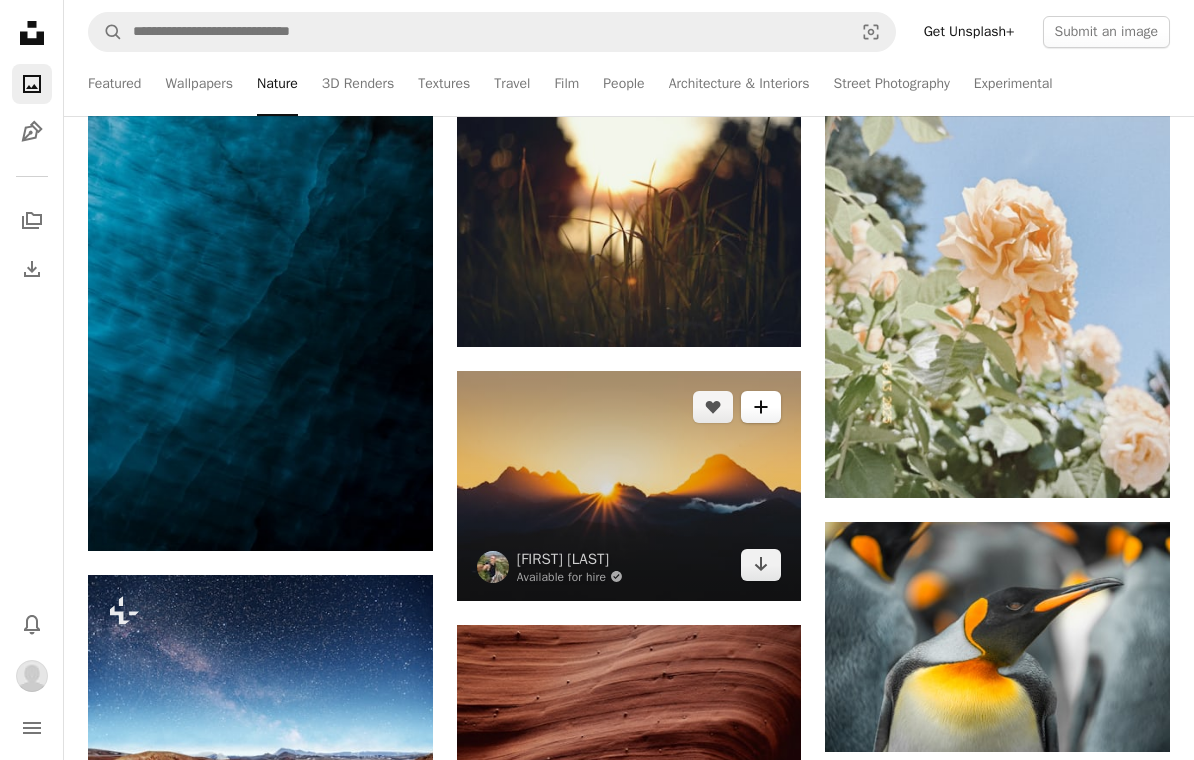 click on "A plus sign" at bounding box center (761, 407) 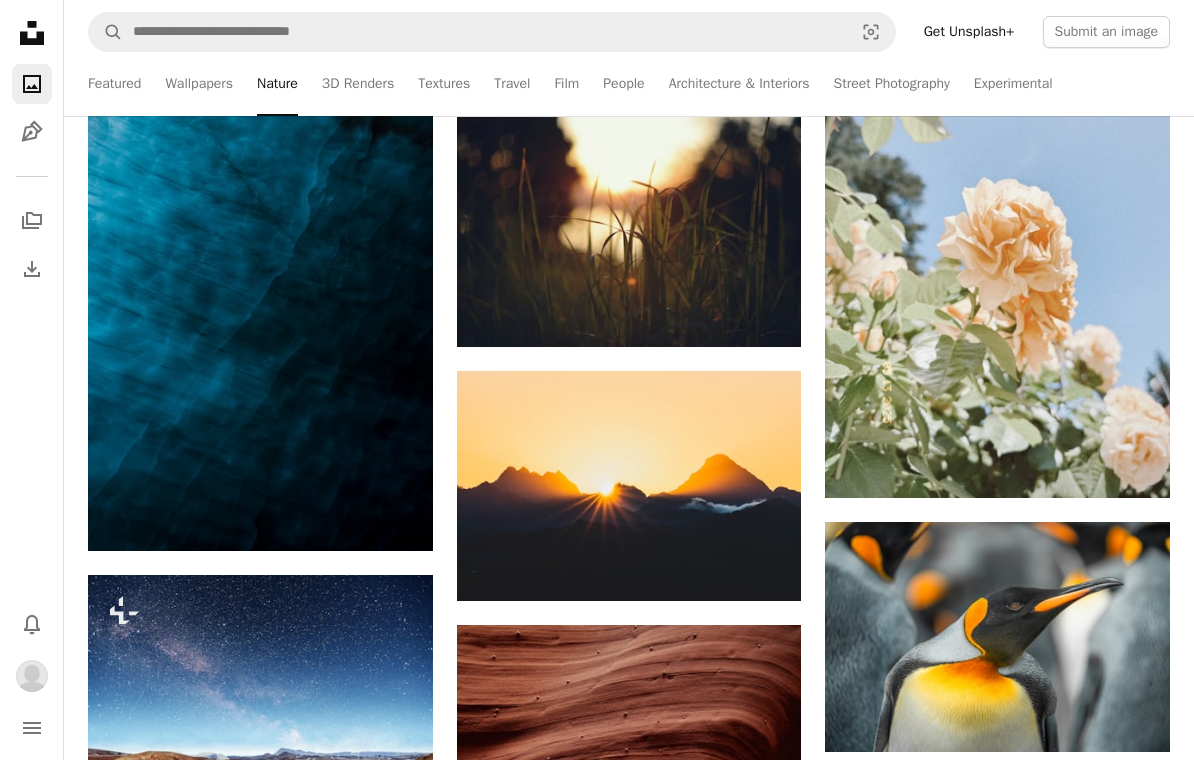 scroll, scrollTop: 111, scrollLeft: 0, axis: vertical 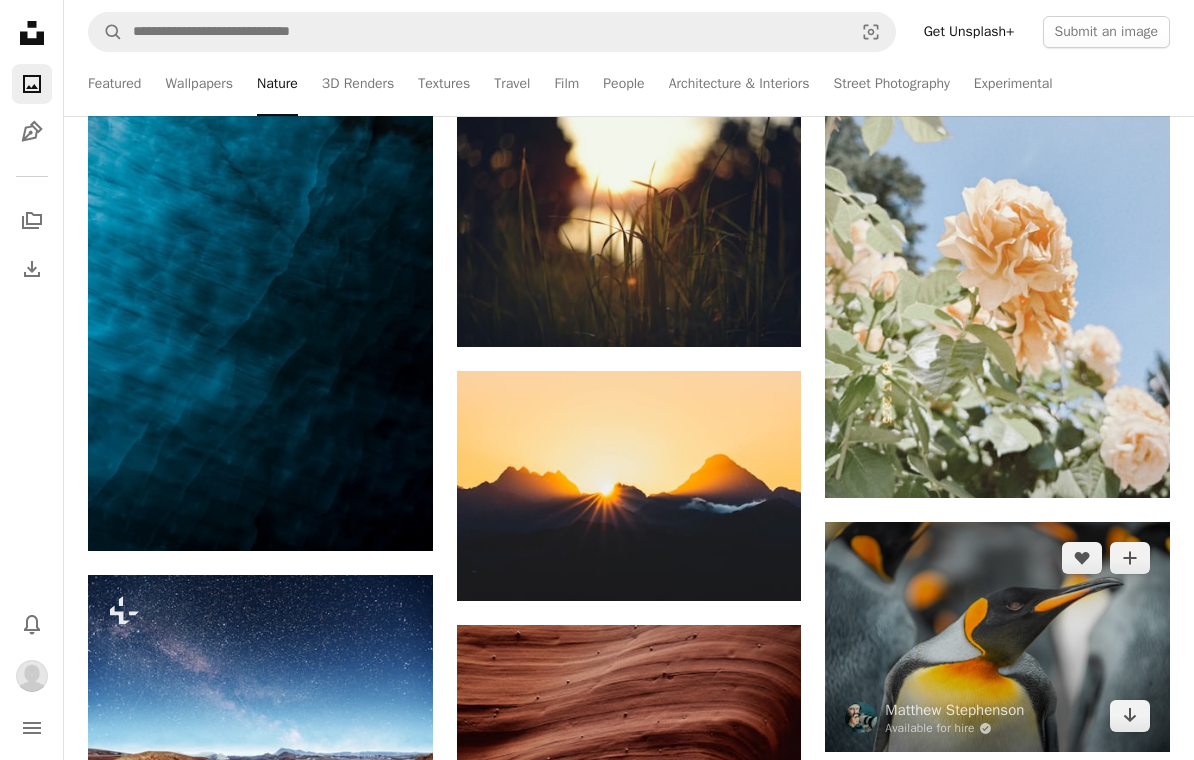 click at bounding box center (997, 637) 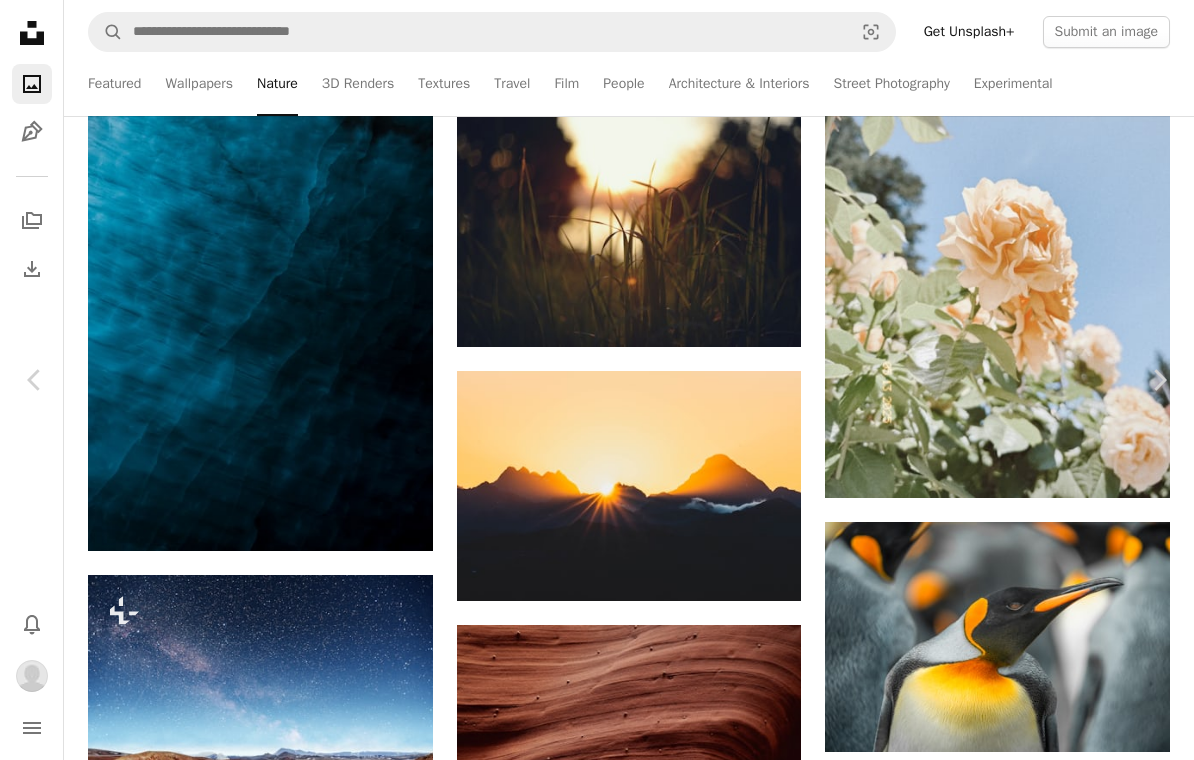 click on "A plus sign" 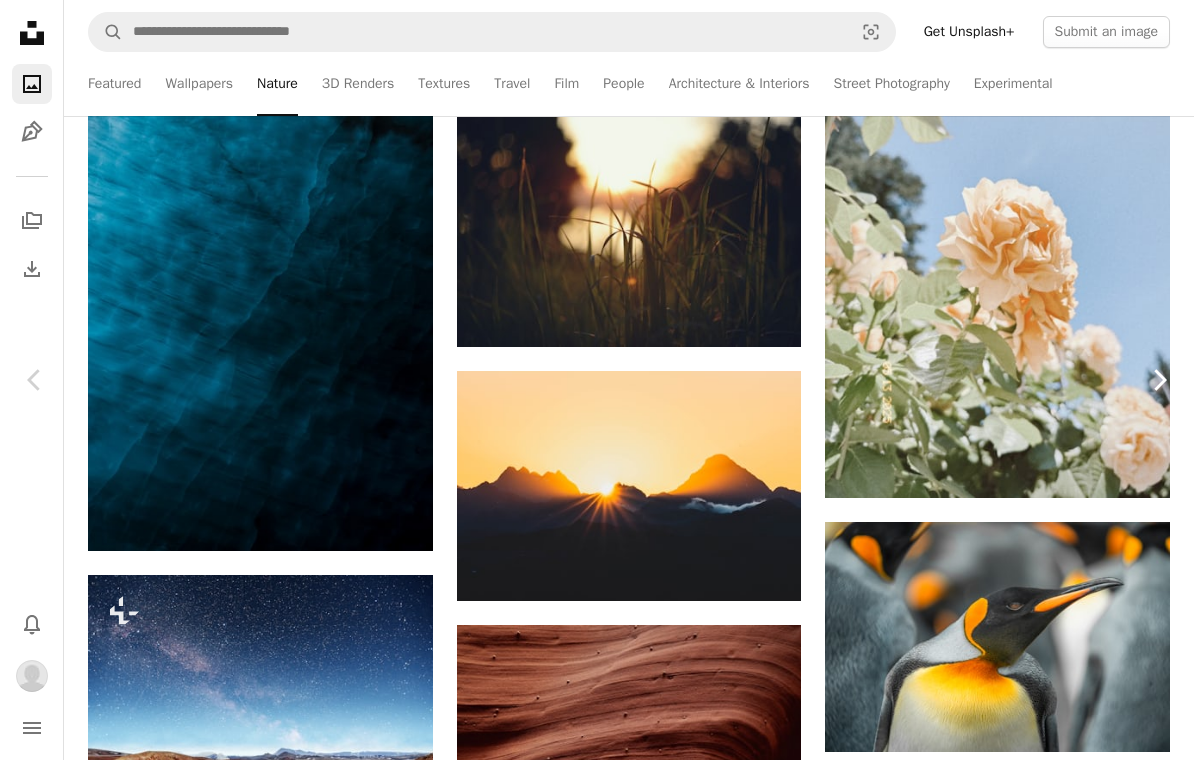 click on "Chevron right" at bounding box center [1159, 380] 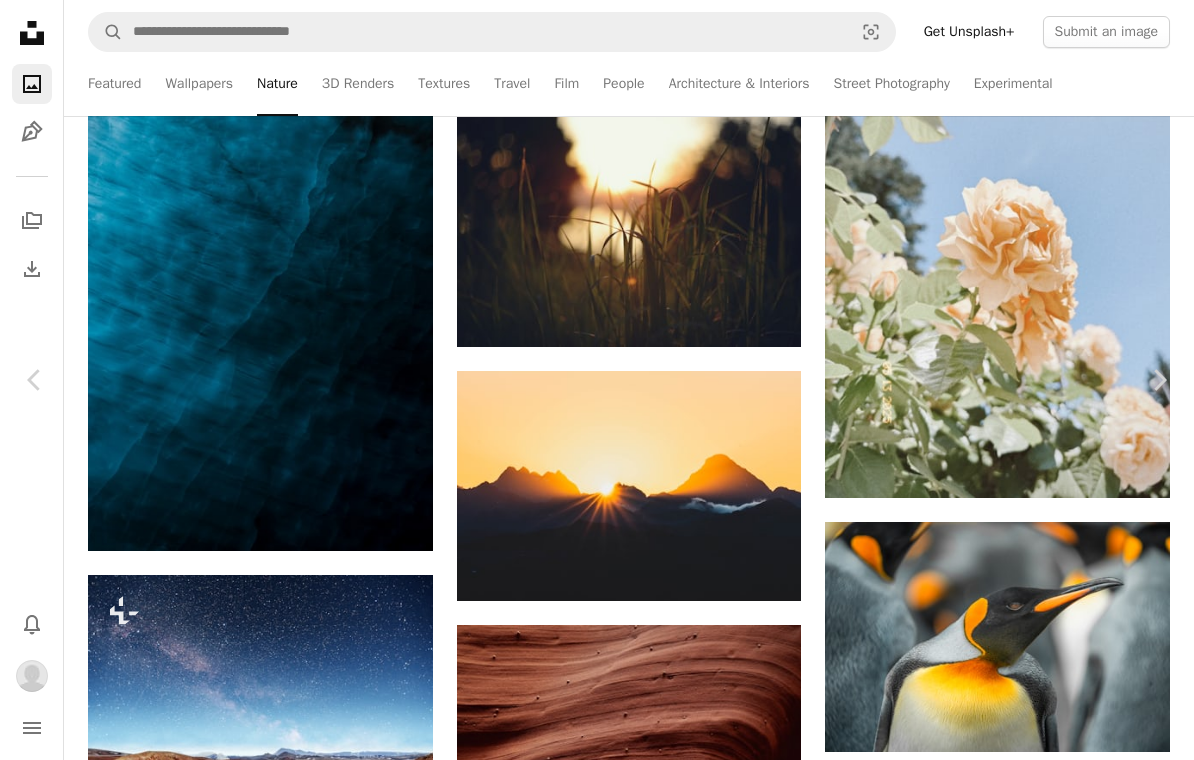 click on "An X shape" at bounding box center (20, 20) 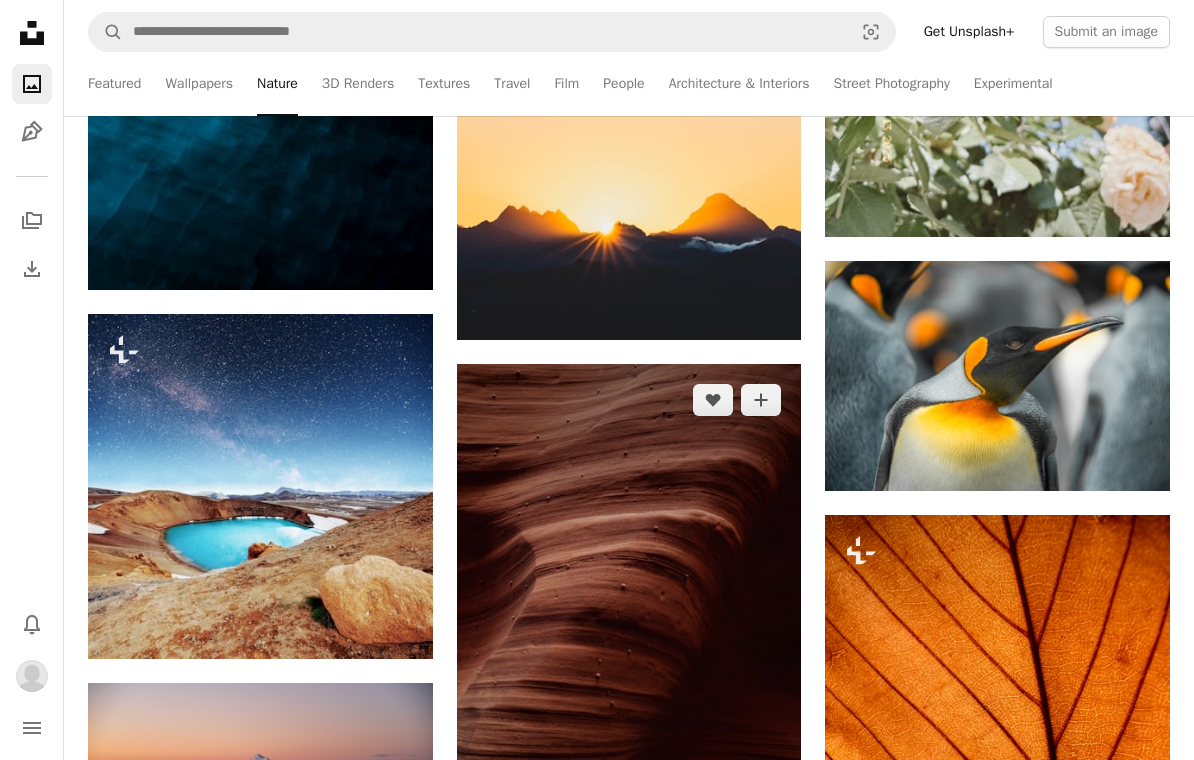 scroll, scrollTop: 25439, scrollLeft: 0, axis: vertical 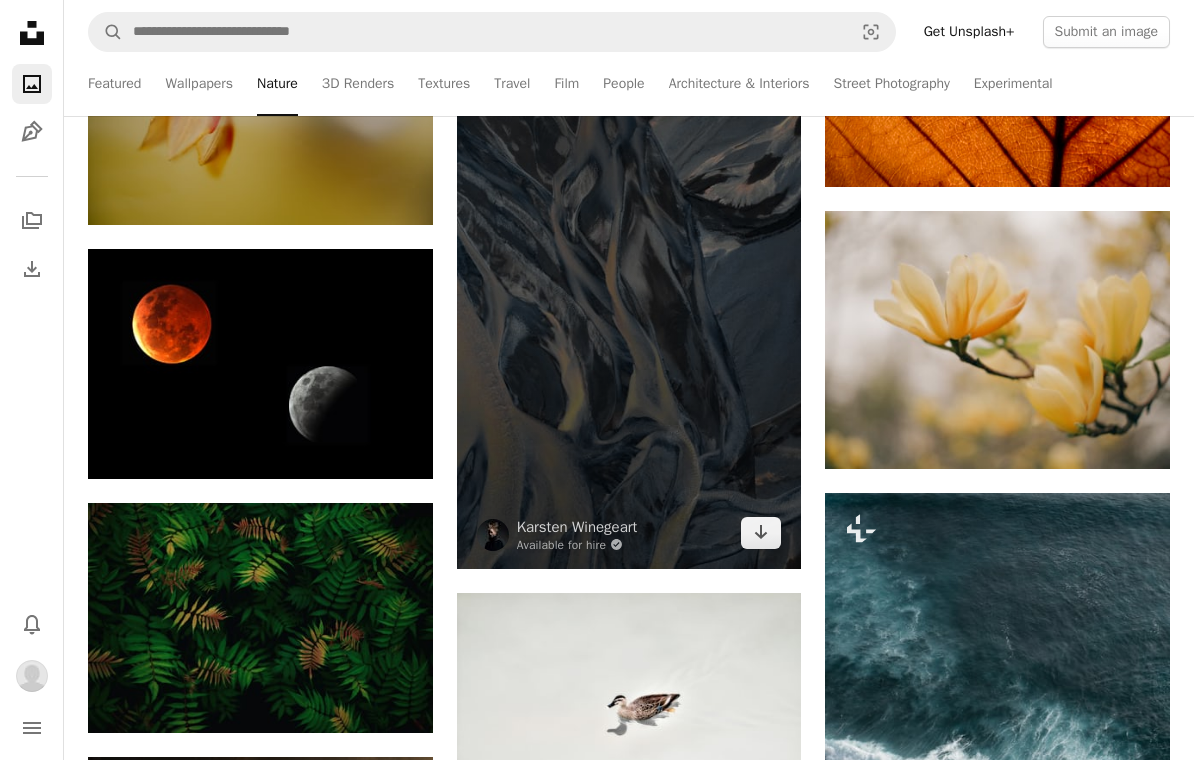 click at bounding box center (629, 263) 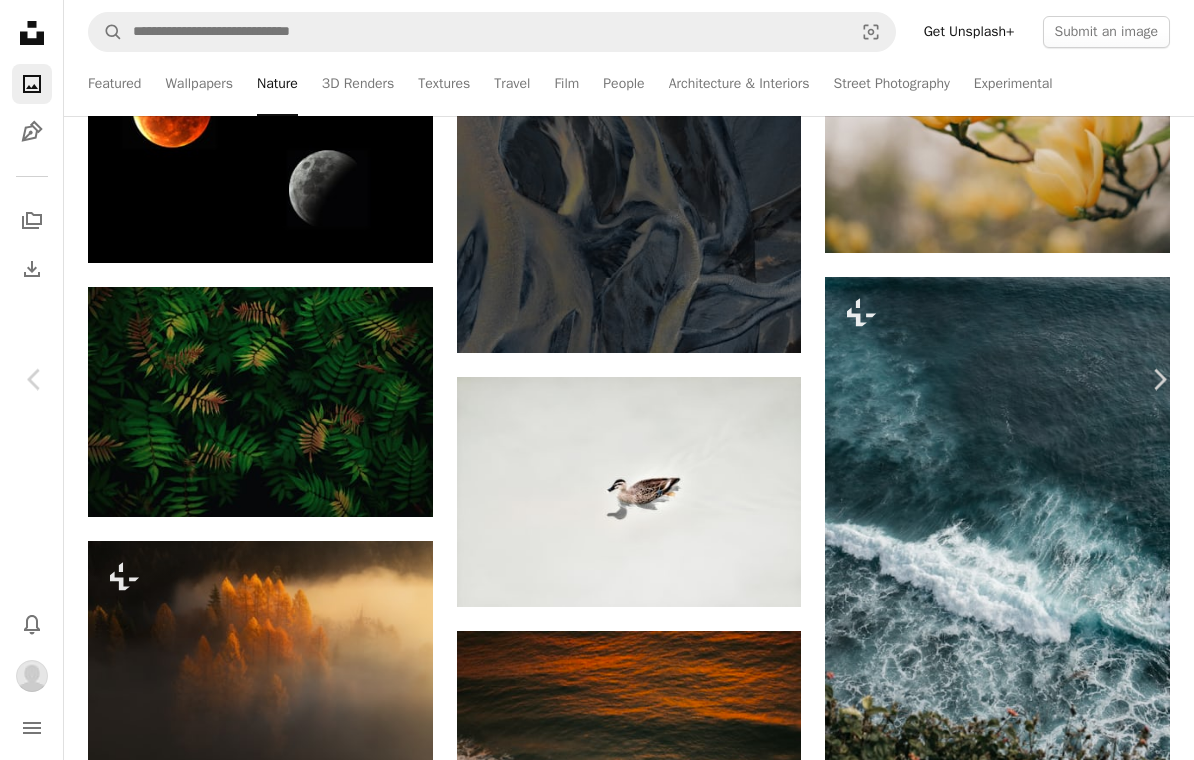 scroll, scrollTop: 26595, scrollLeft: 0, axis: vertical 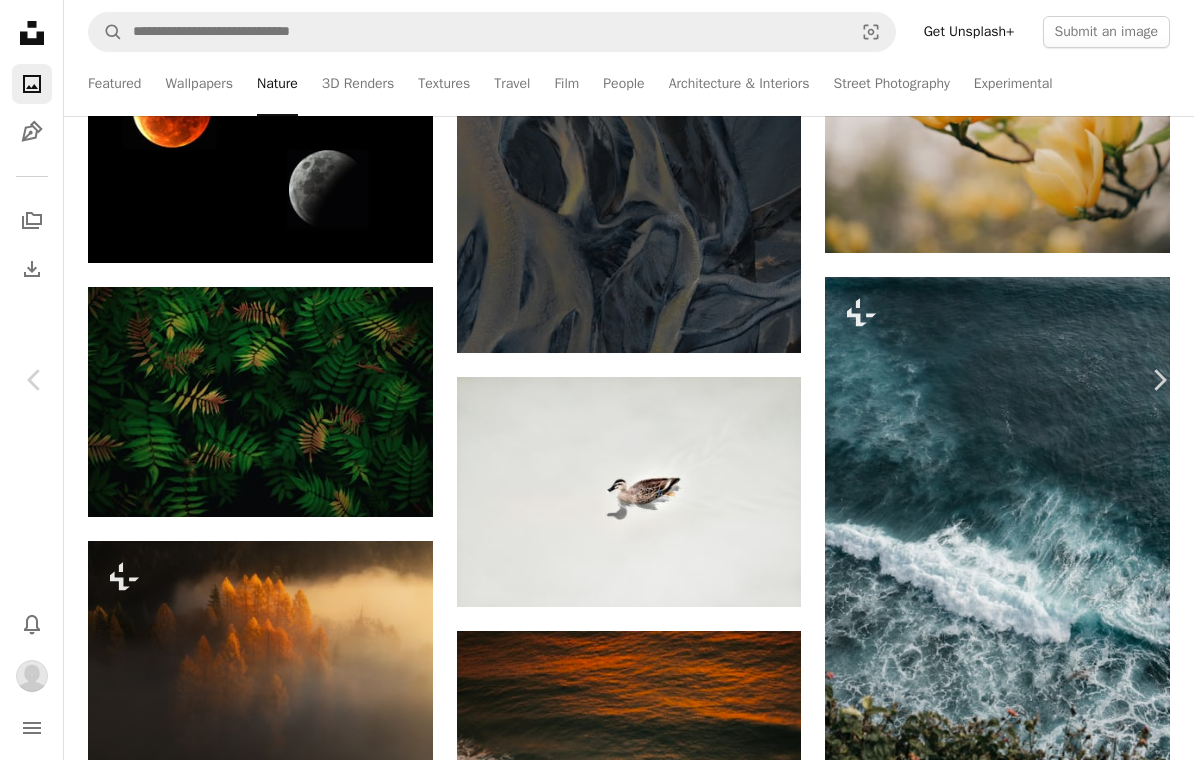 click on "An X shape Chevron left Chevron right [FIRST] [LAST] Available for hire A checkmark inside of a circle A heart A plus sign Download Chevron down Zoom in ––– –– –– ––– –––– –––– ––– –– –– ––– –––– –––– ––– –– –– ––– –––– –––– A forward-right arrow Share Info icon Info More Actions Icelandic Textures ––– – ––– –– – –––– ––– ––– –––– –––– ––– ––– – –––– –––– ––– ––– –––– –––– Browse premium related images on iStock | Save 20% with code UNSPLASH20 Related images" at bounding box center (597, 3580) 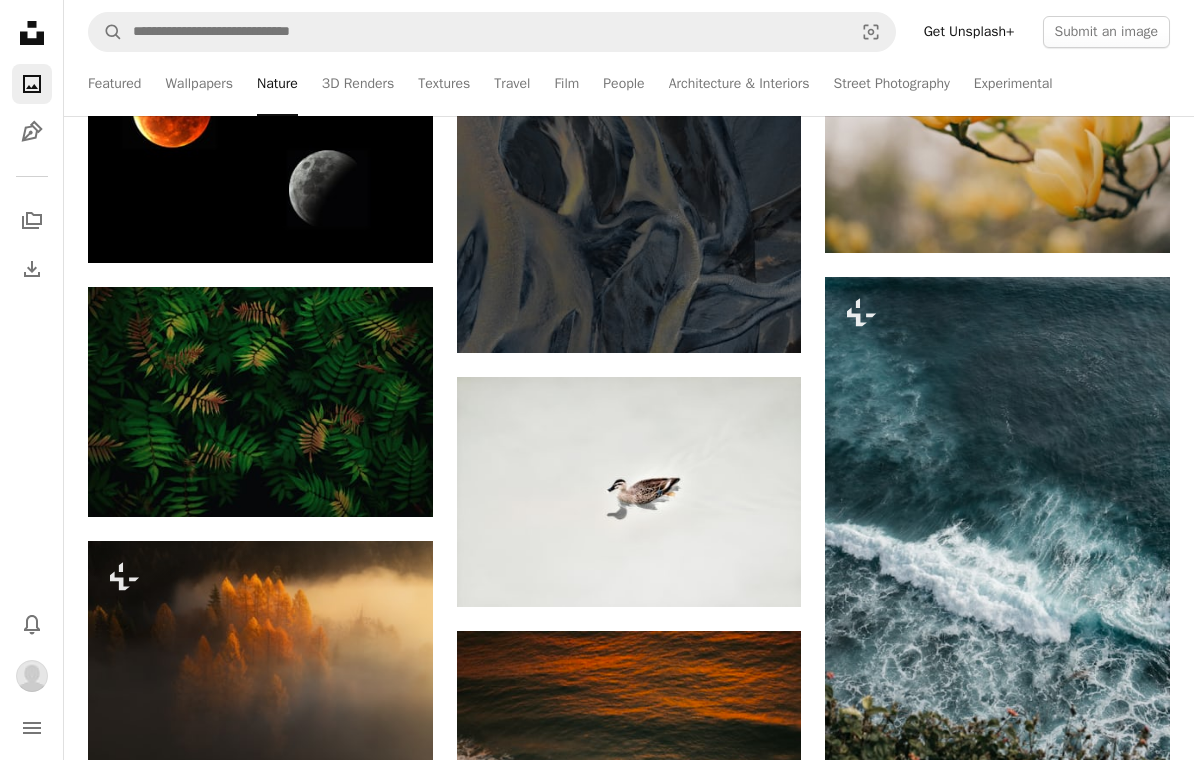 click on "–– ––– ––– – ––– ––– – –– ––– – –––– –– ––– ––– –– ––– –––– –––– ––– –– ––– –––– –––– ––– –– The best in on-brand content creation Learn More Plus sign for Unsplash+ A heart A plus sign [FIRST] [LAST] For Unsplash+ A lock Download A heart A plus sign [FIRST] [LAST] Available for hire A checkmark inside of a circle Arrow pointing down A heart A plus sign [FIRST] Arrow pointing down A heart A plus sign [FIRST] [LAST] Available for hire A checkmark inside of a circle Arrow pointing down Plus sign for Unsplash+ A heart A plus sign [FIRST] [LAST] For Unsplash+ A lock Download A heart A plus sign [FIRST] [LAST] Arrow pointing down A heart A plus sign [FIRST] [LAST] Available for hire A checkmark inside of a circle Arrow pointing down A heart A plus sign [FIRST] [LAST] Arrow pointing down A heart A plus sign [CITY], [COUNTRY] Arrow pointing down Cj" at bounding box center [629, -11431] 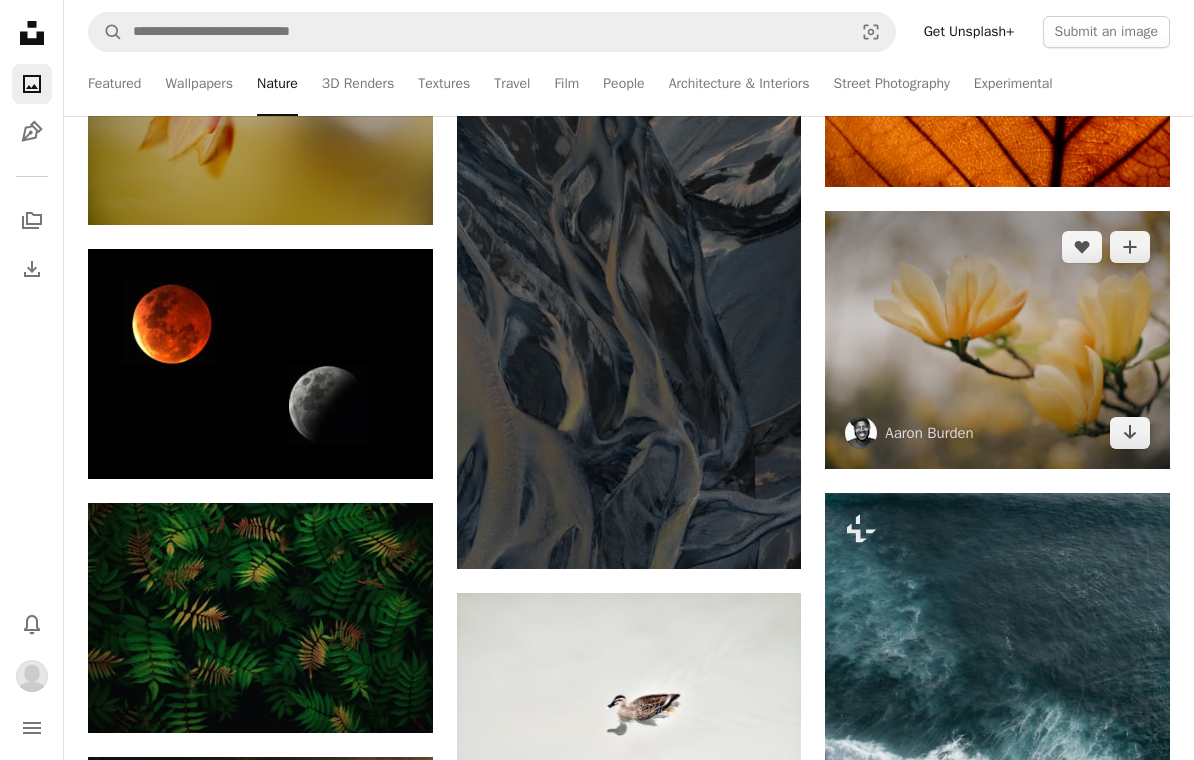 click at bounding box center (997, 340) 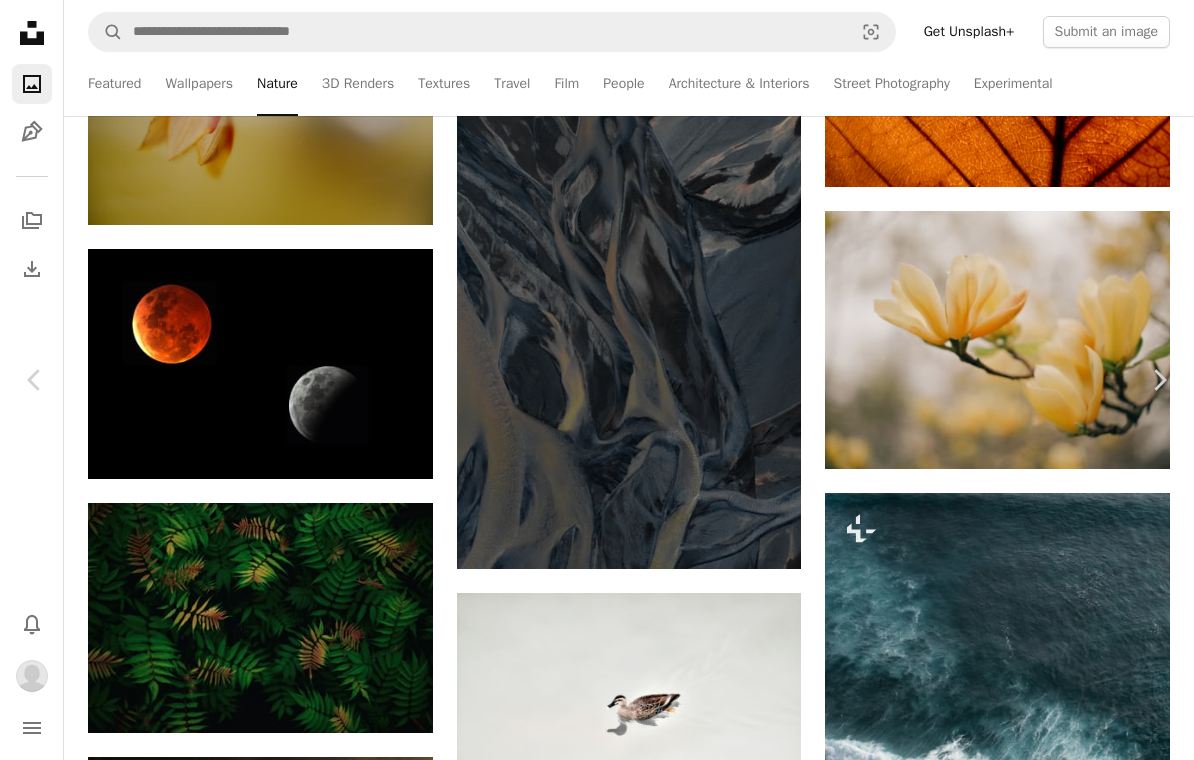 click on "An X shape" at bounding box center [20, 20] 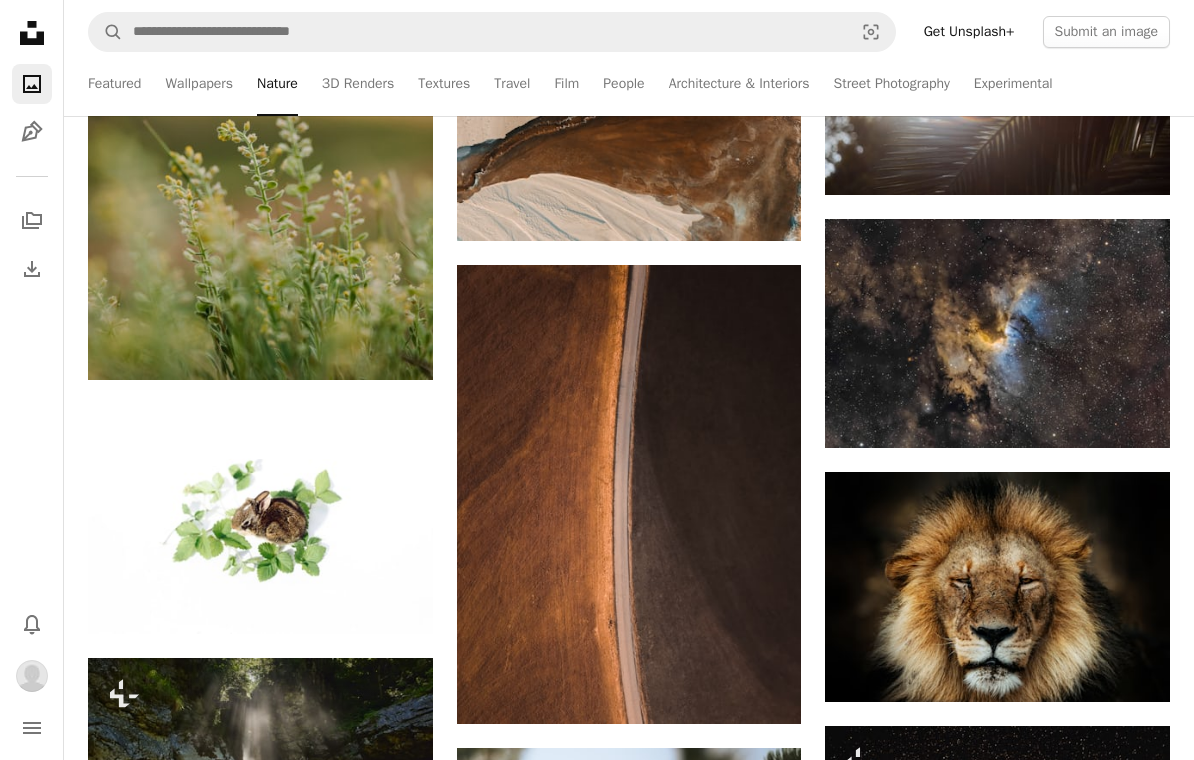 scroll, scrollTop: 30144, scrollLeft: 0, axis: vertical 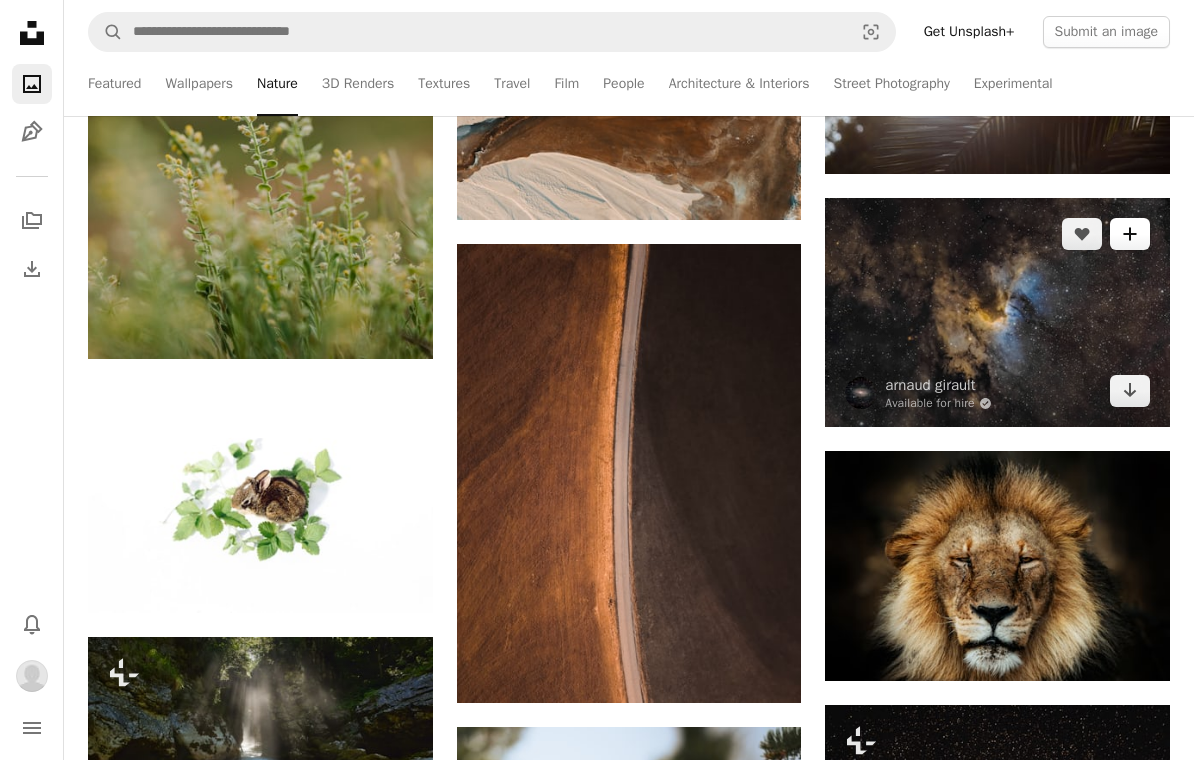 click on "A plus sign" 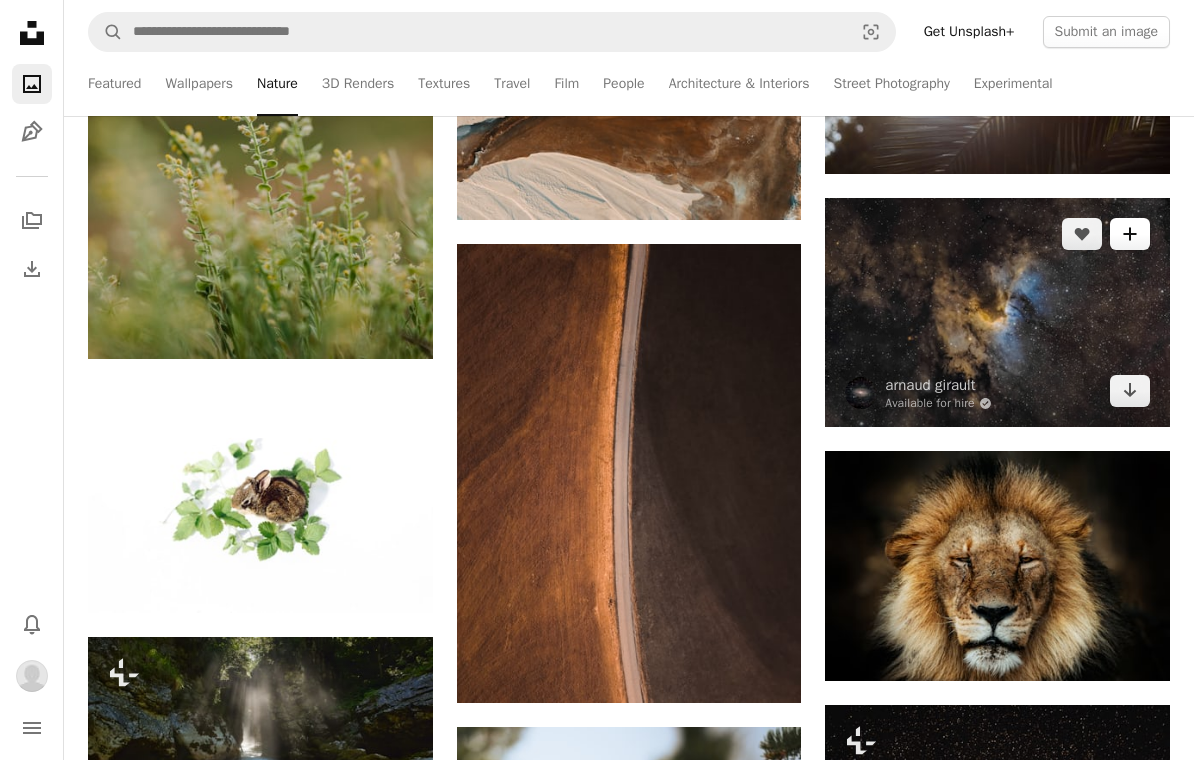 scroll, scrollTop: 261, scrollLeft: 0, axis: vertical 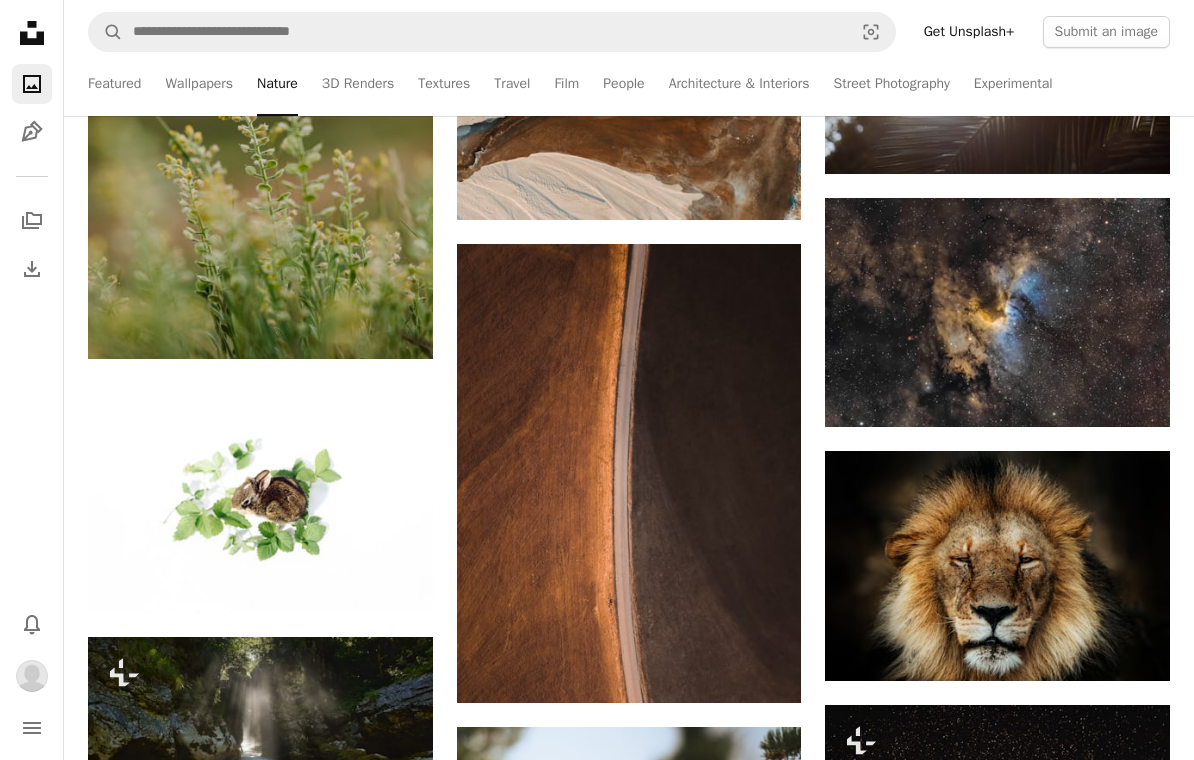 click on "A lock Stars Sky" at bounding box center [752, 3384] 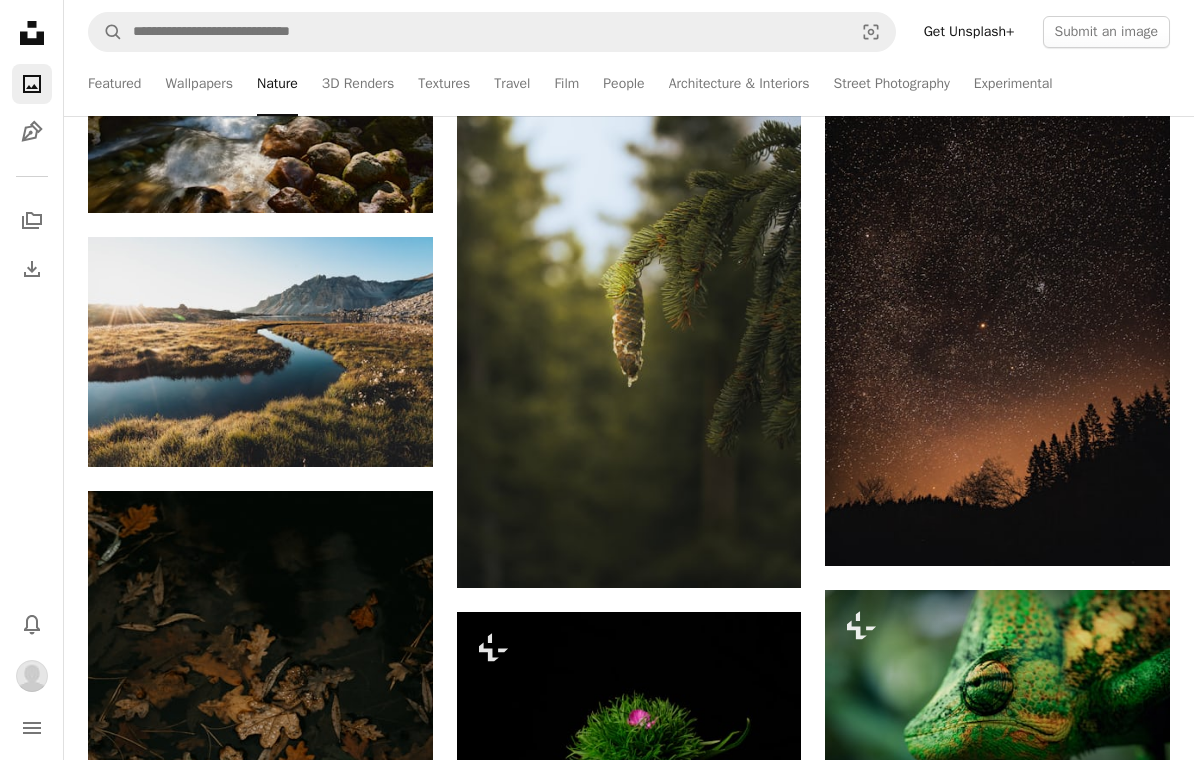 scroll, scrollTop: 30802, scrollLeft: 0, axis: vertical 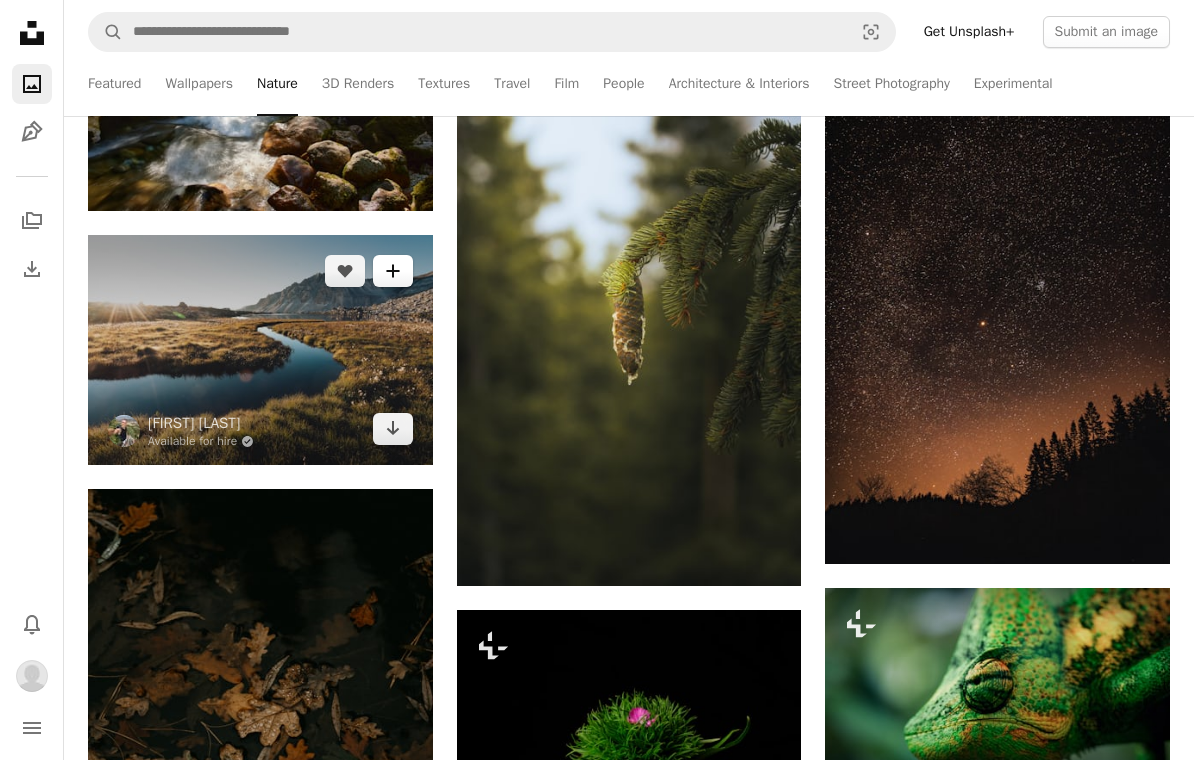 click on "A plus sign" 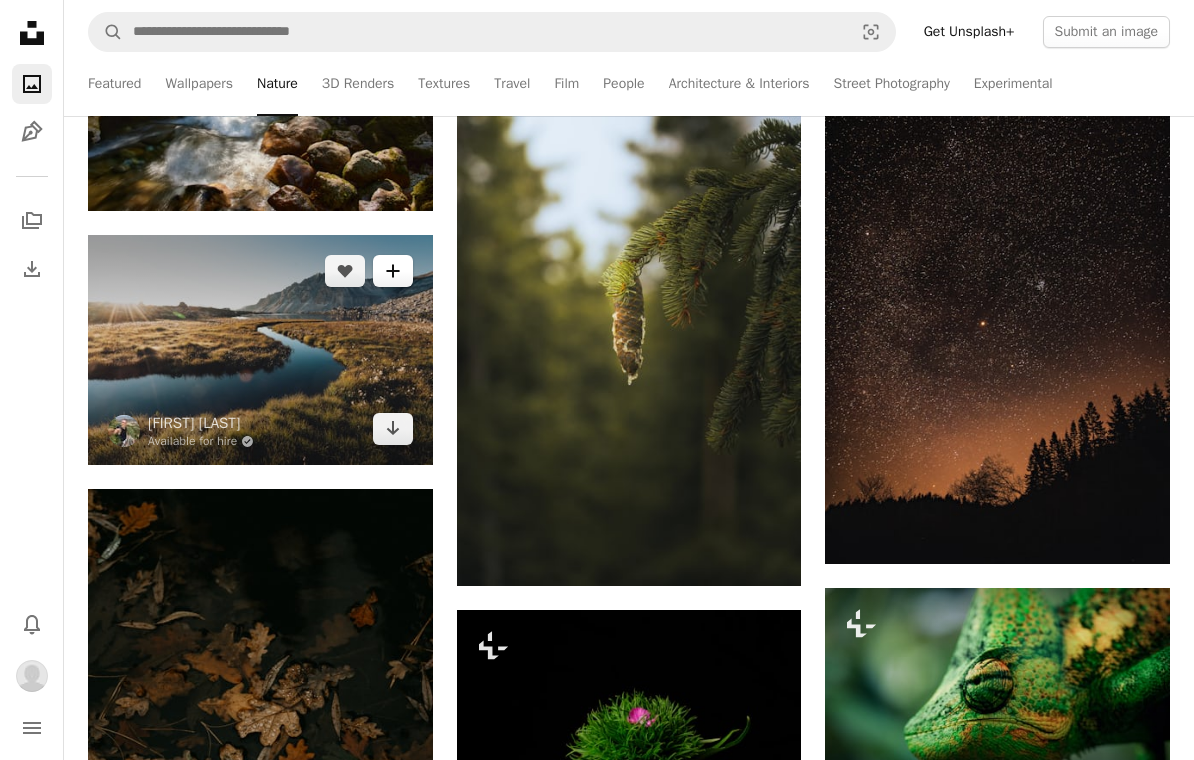 scroll, scrollTop: 39, scrollLeft: 0, axis: vertical 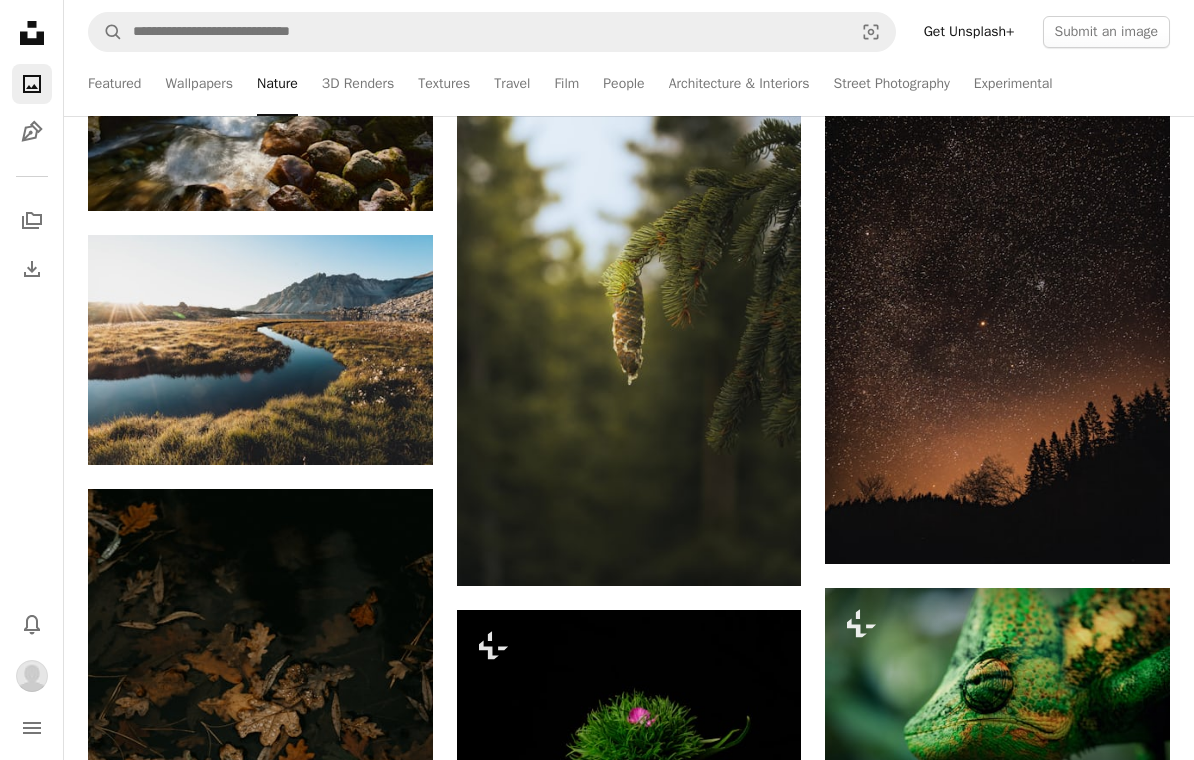 click on "19 photos" at bounding box center [763, 4119] 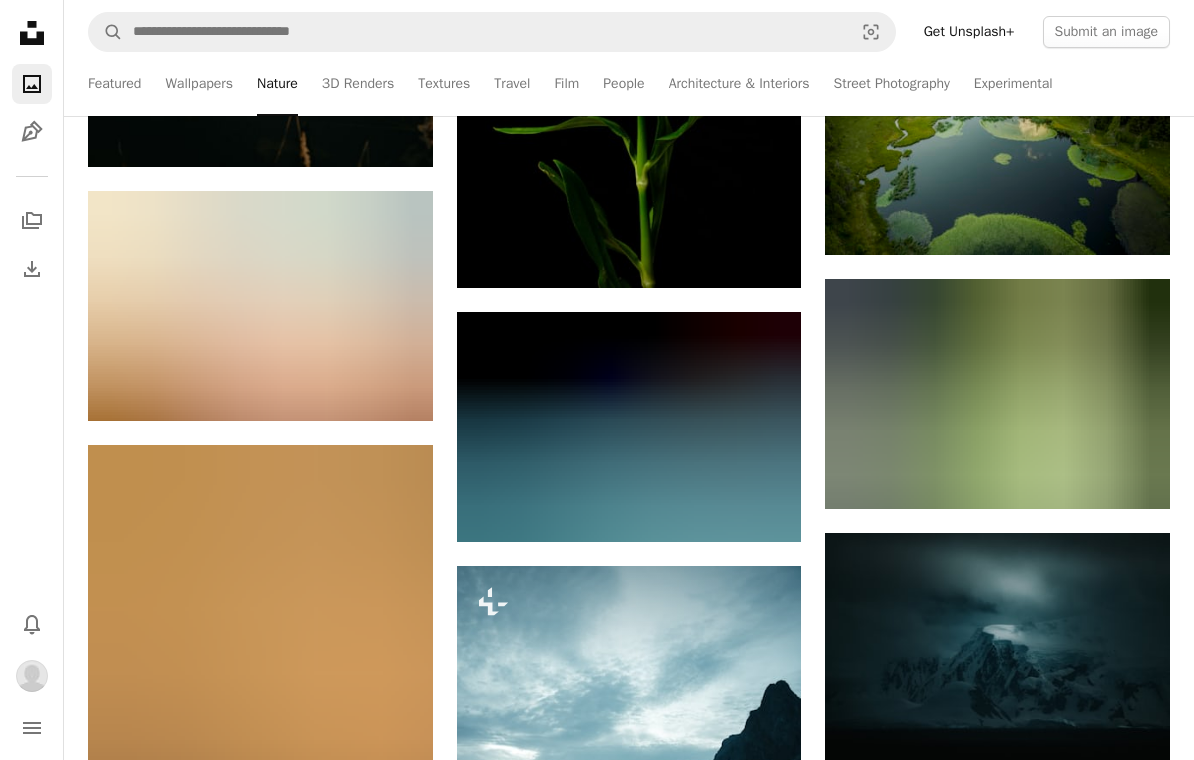 scroll, scrollTop: 31584, scrollLeft: 0, axis: vertical 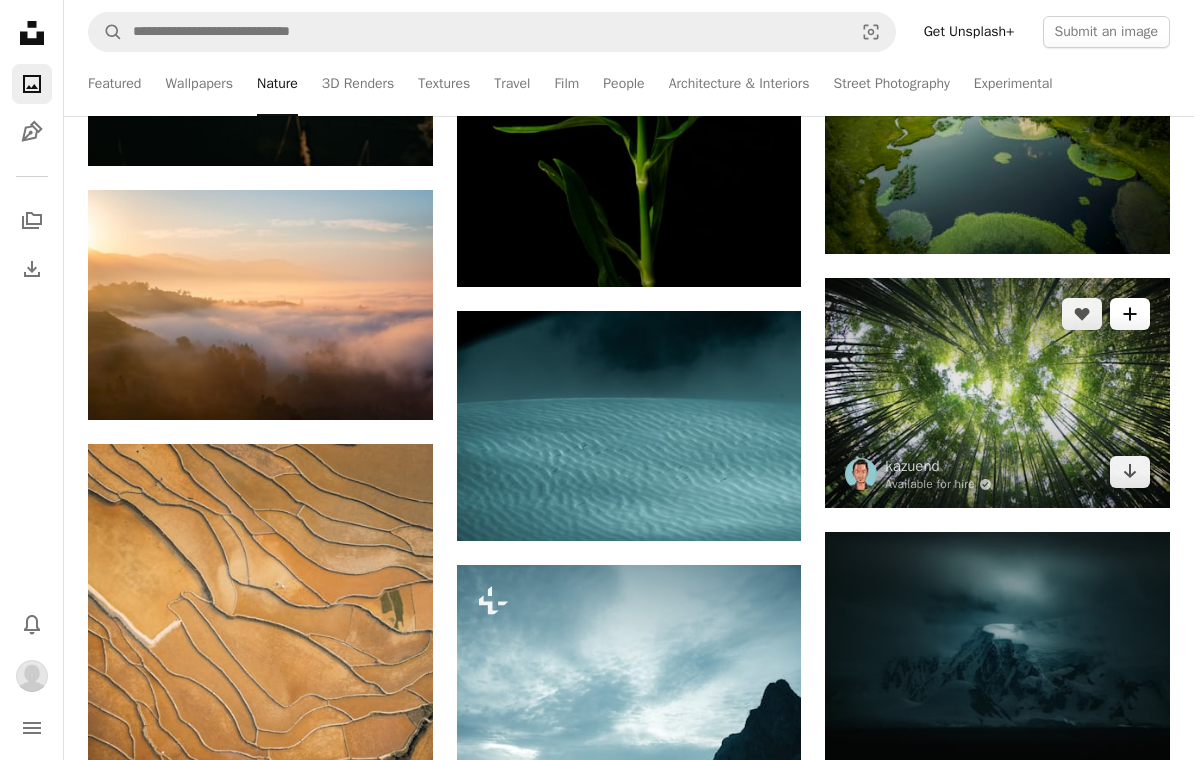 click on "A plus sign" 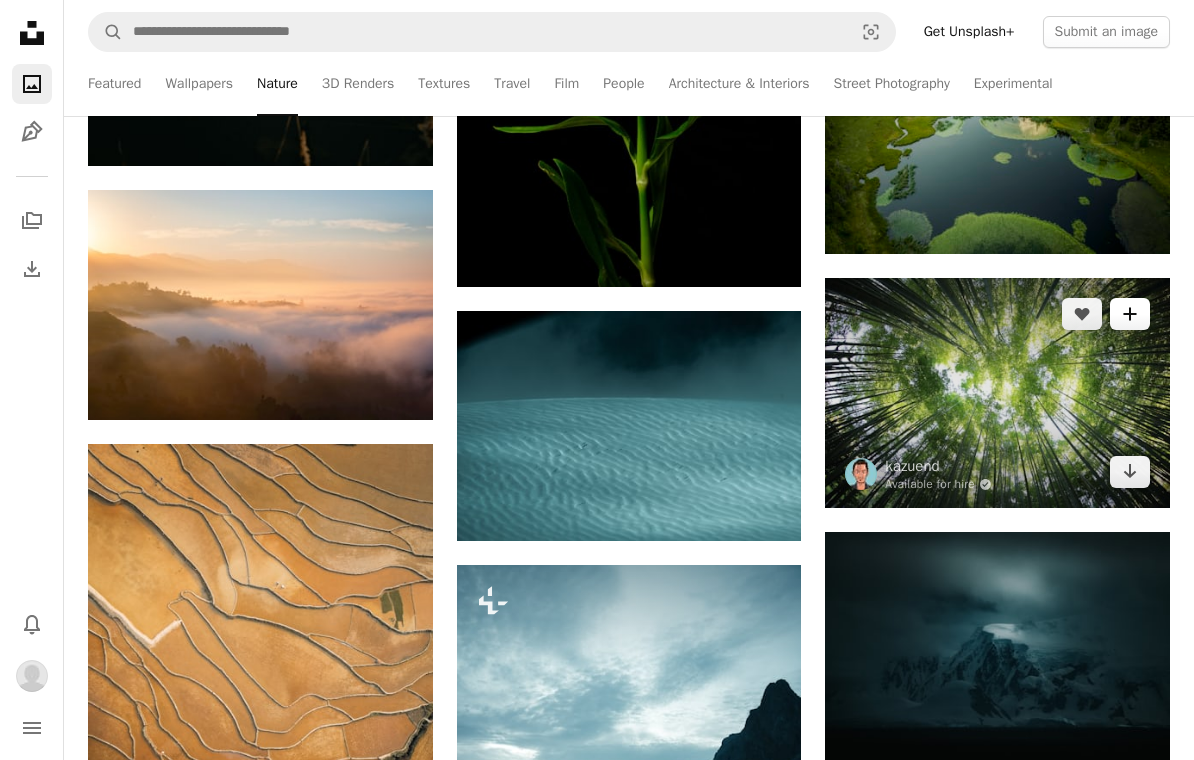 scroll, scrollTop: 0, scrollLeft: 0, axis: both 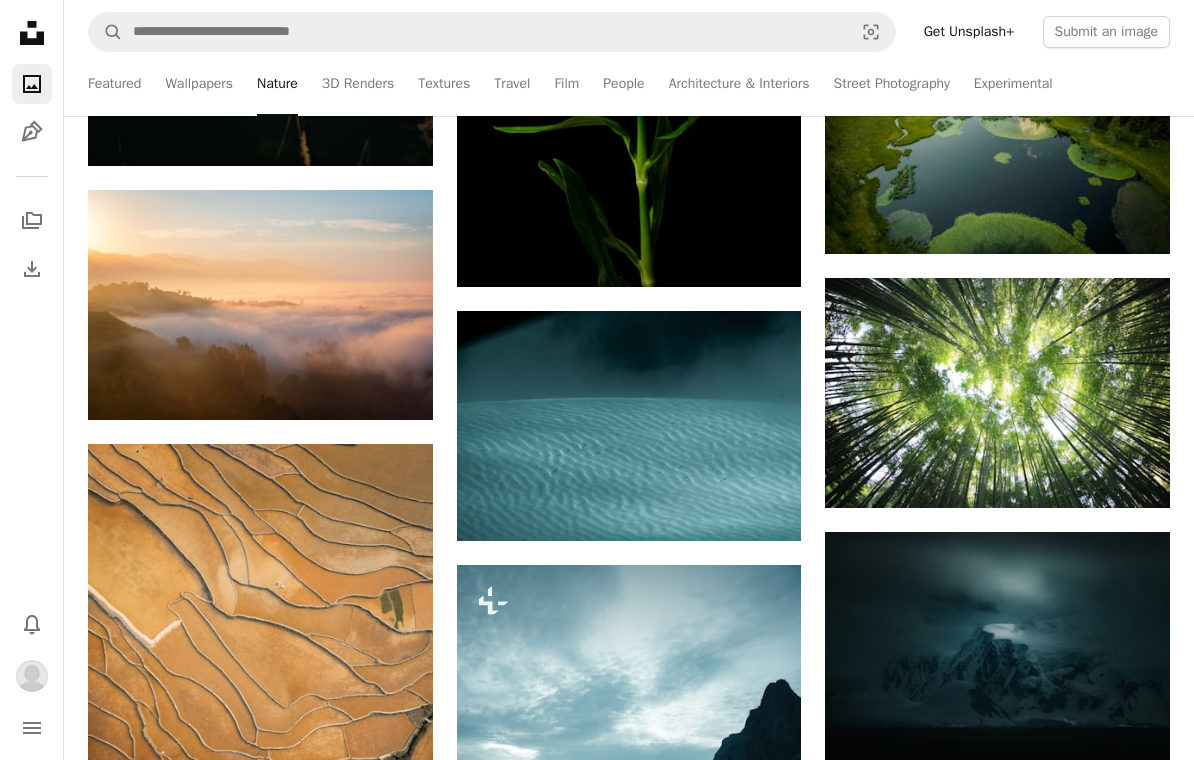 click on "Create a new collection" at bounding box center [763, 3206] 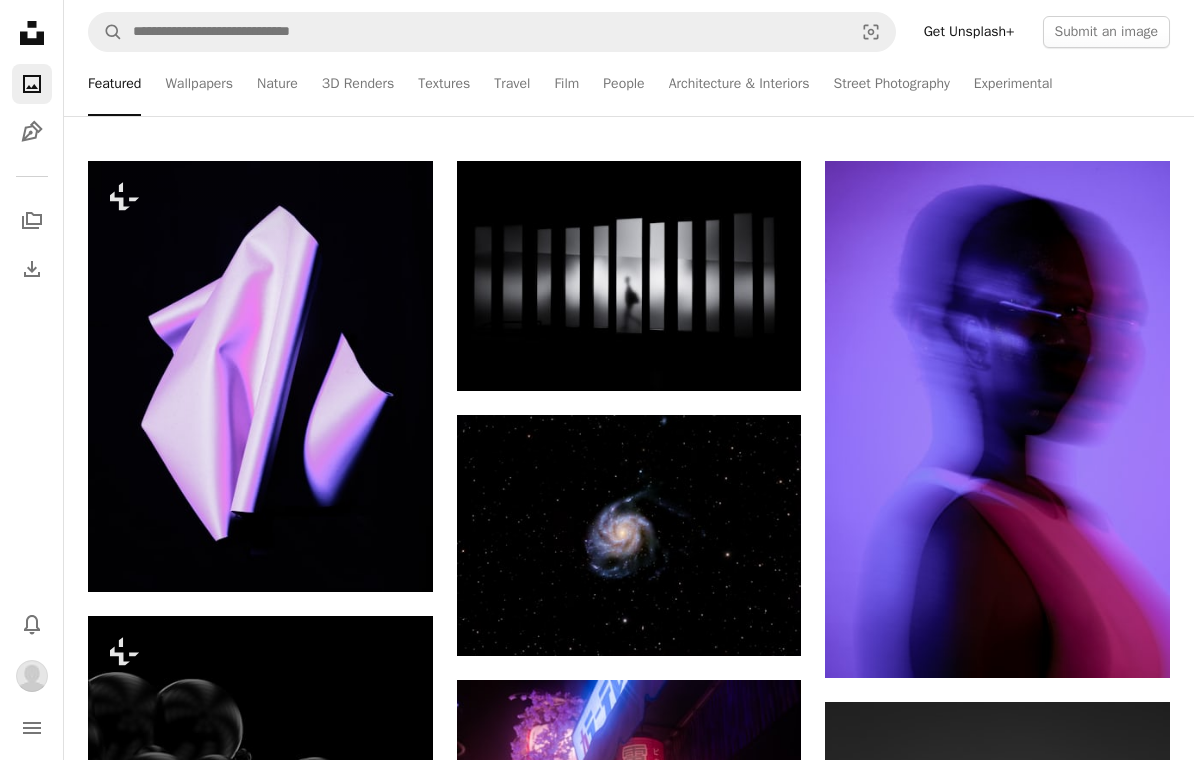 scroll, scrollTop: 374, scrollLeft: 0, axis: vertical 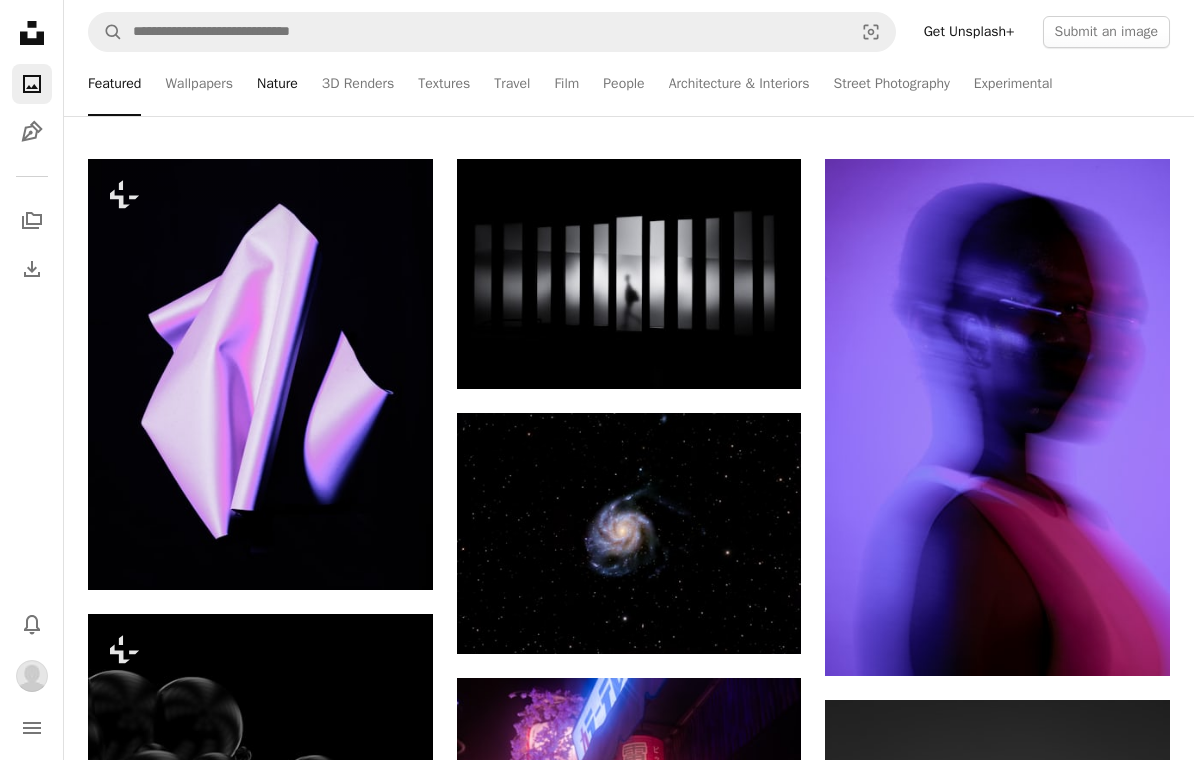 click on "Nature" at bounding box center (277, 84) 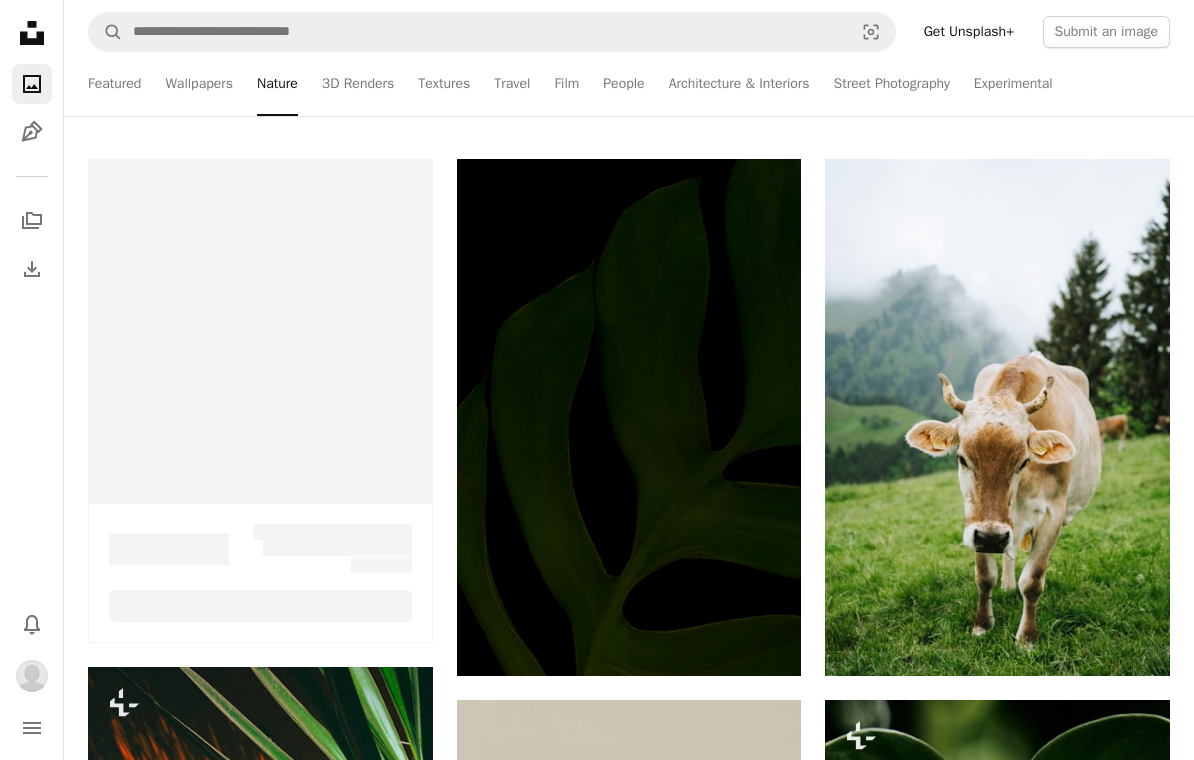 scroll, scrollTop: 0, scrollLeft: 0, axis: both 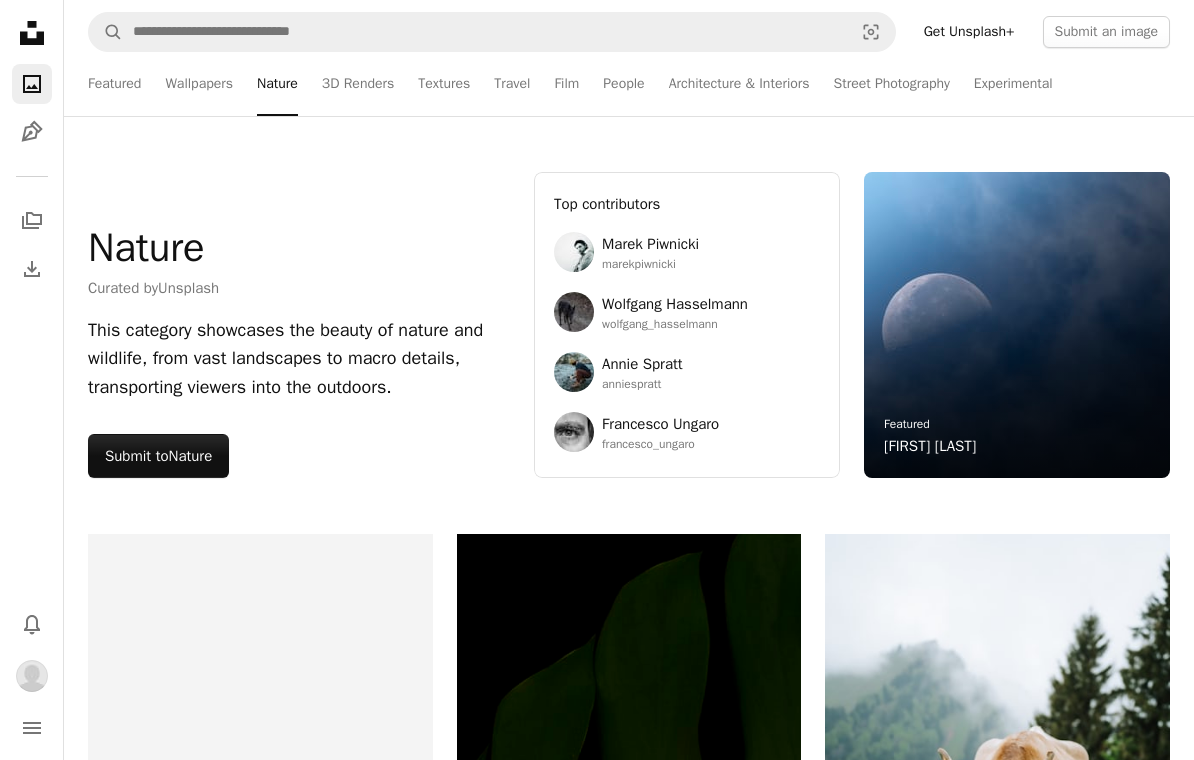 click on "Nature" at bounding box center (277, 84) 